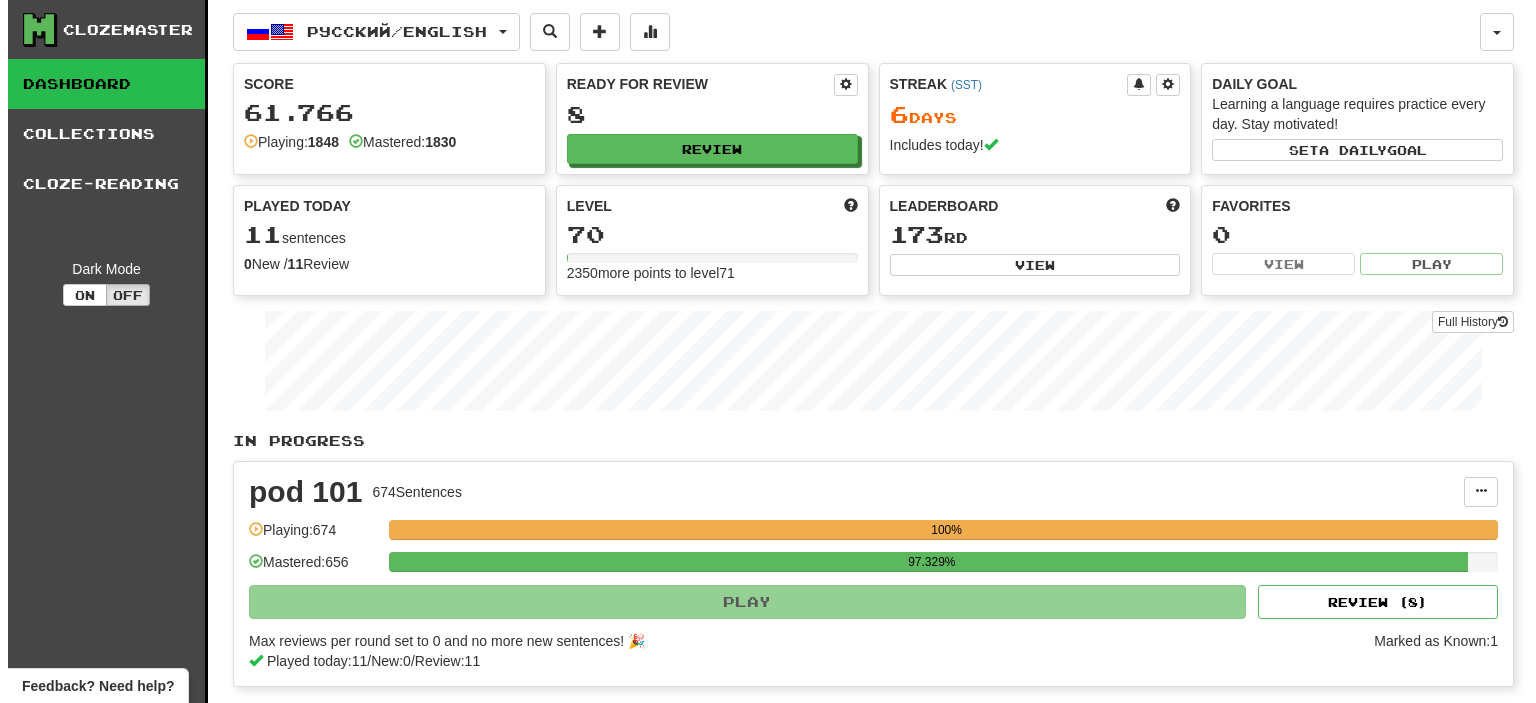 scroll, scrollTop: 0, scrollLeft: 0, axis: both 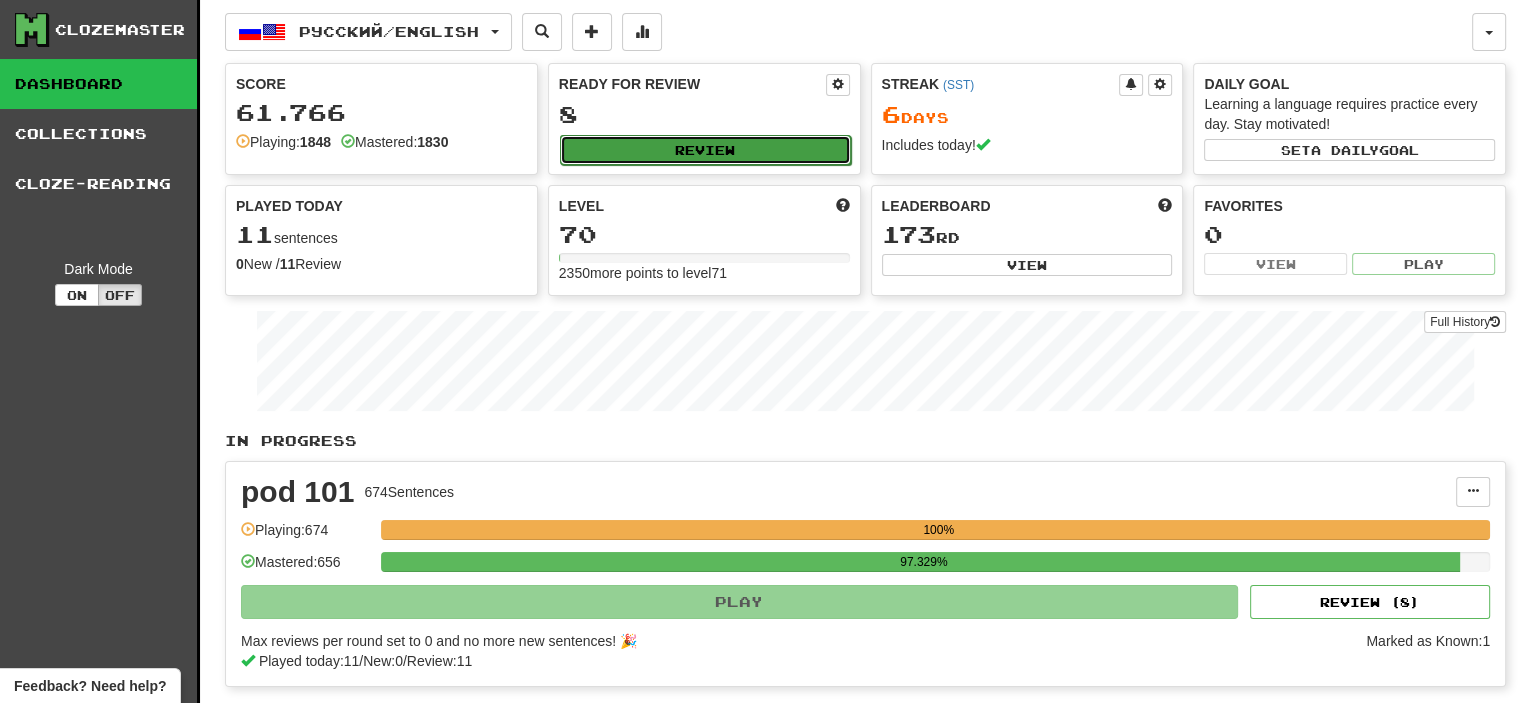 click on "Review" at bounding box center [705, 150] 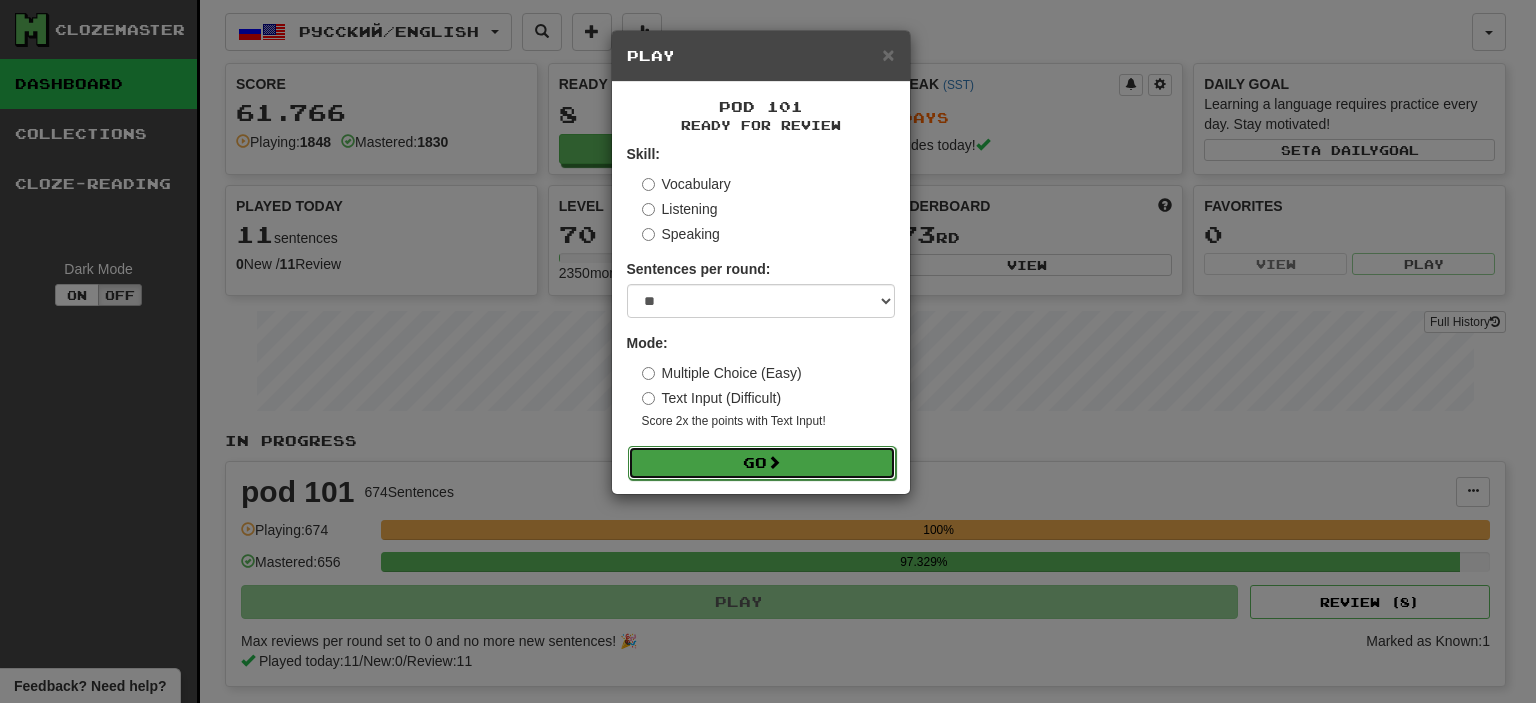 click on "Go" at bounding box center (762, 463) 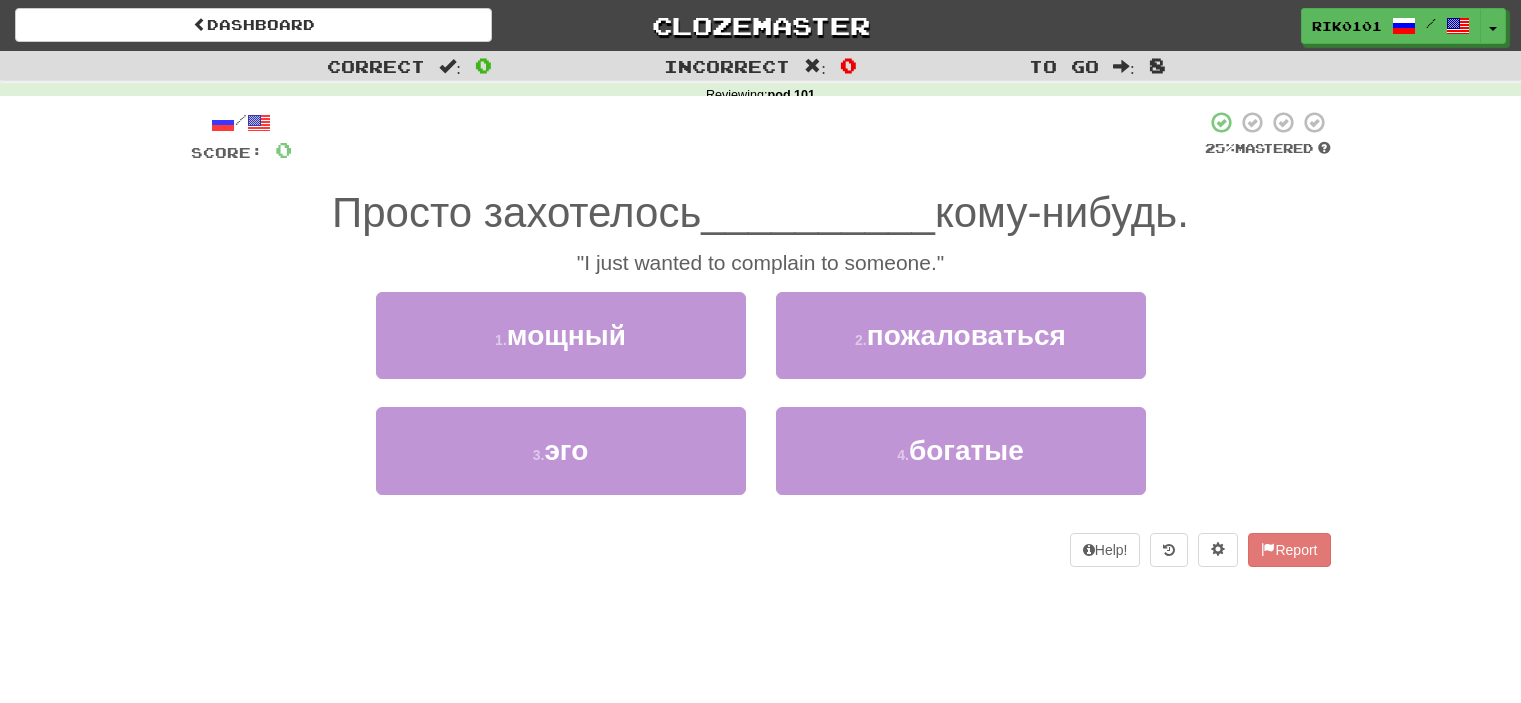 scroll, scrollTop: 0, scrollLeft: 0, axis: both 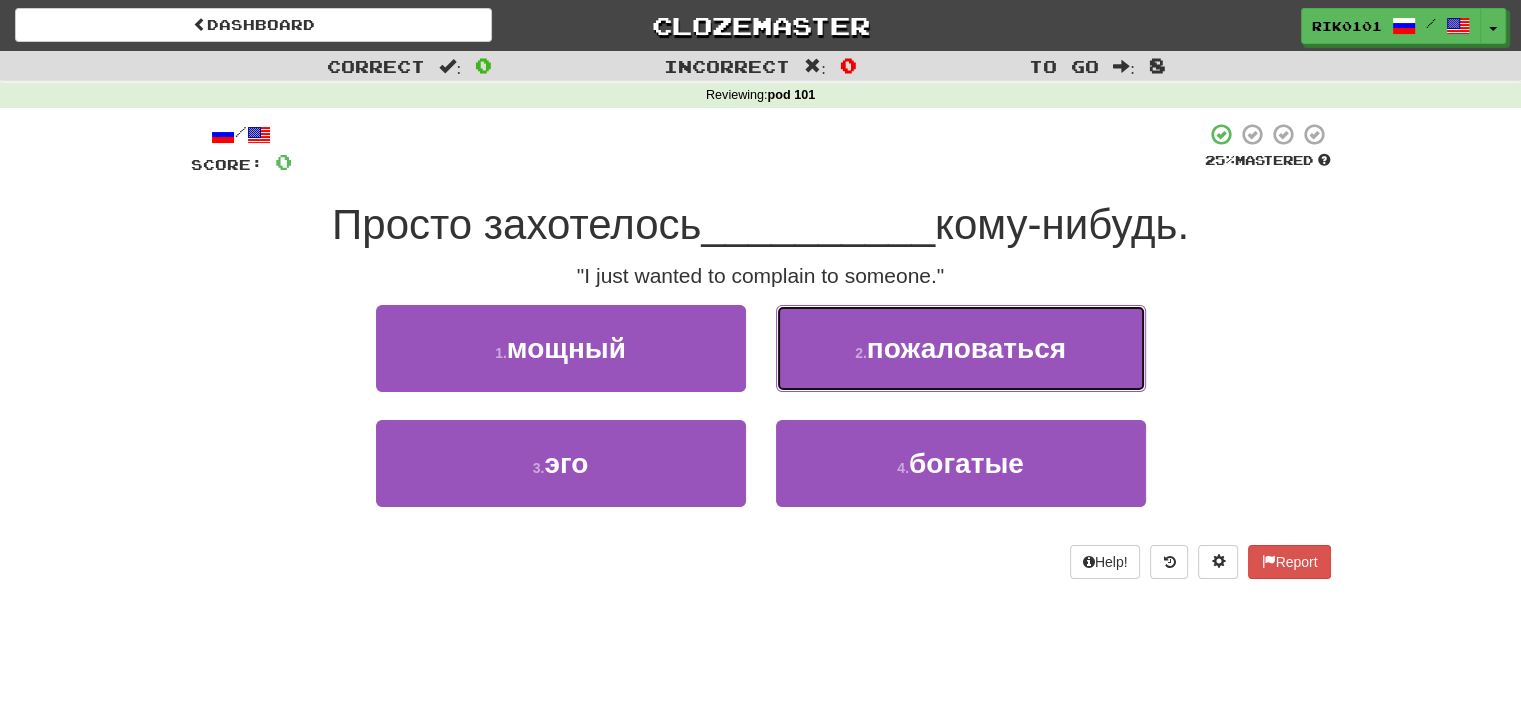 click on "пожаловаться" at bounding box center (966, 348) 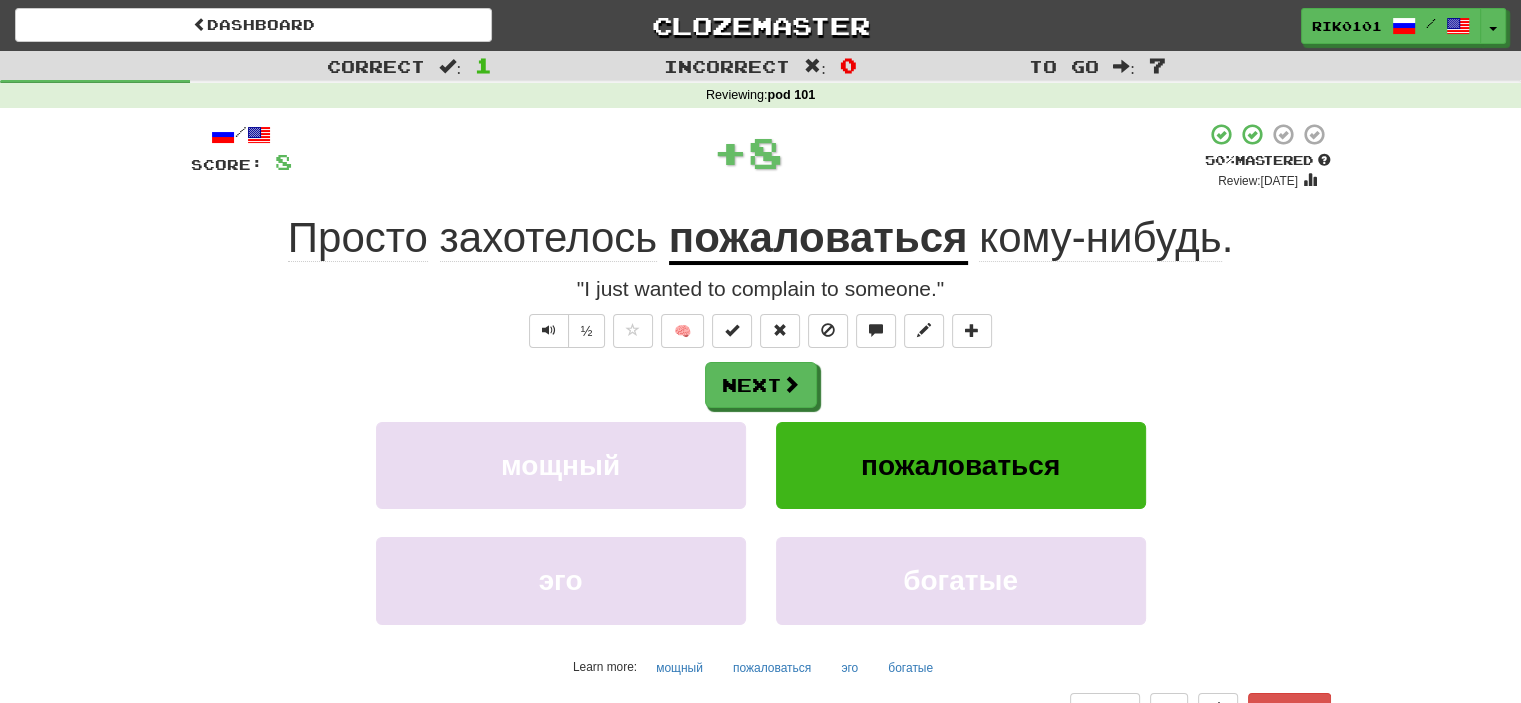click on "захотелось" 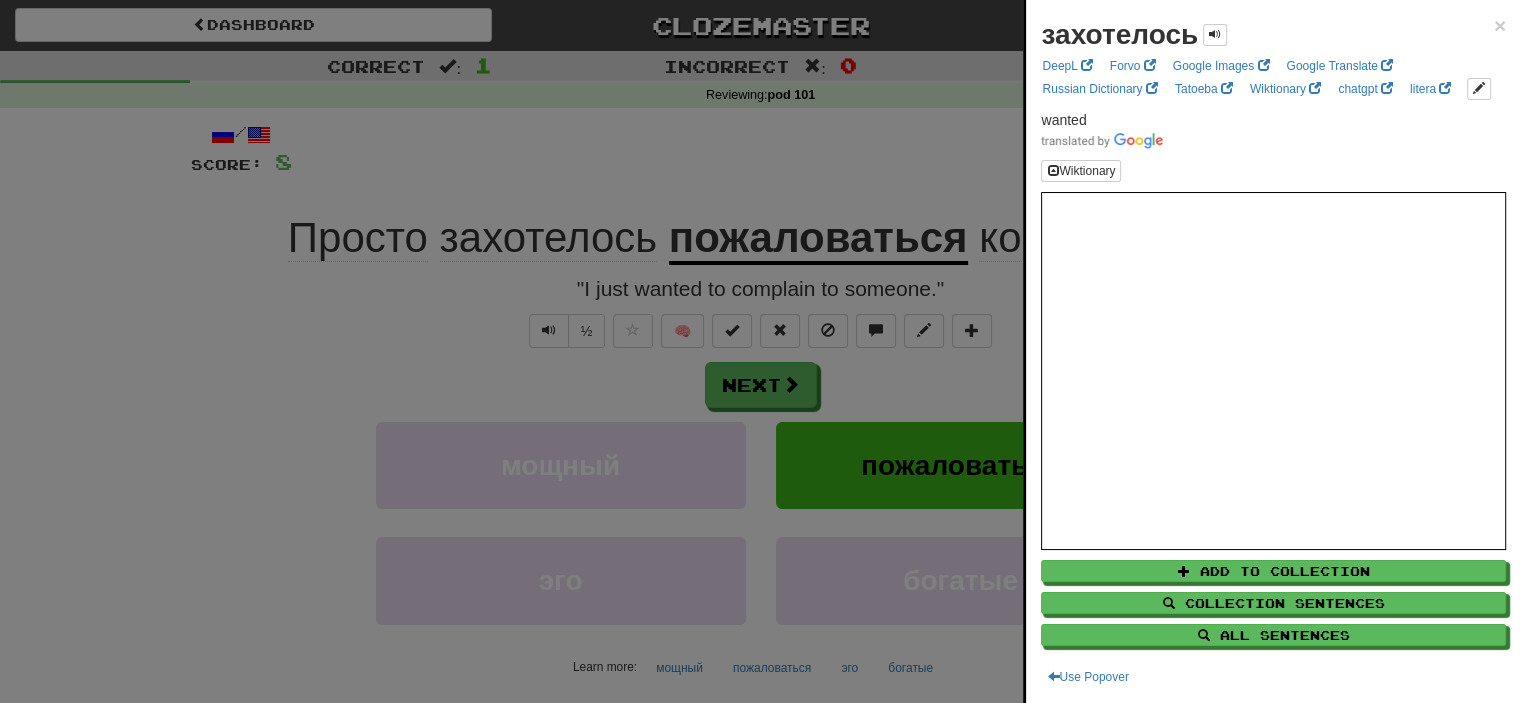 click at bounding box center [760, 351] 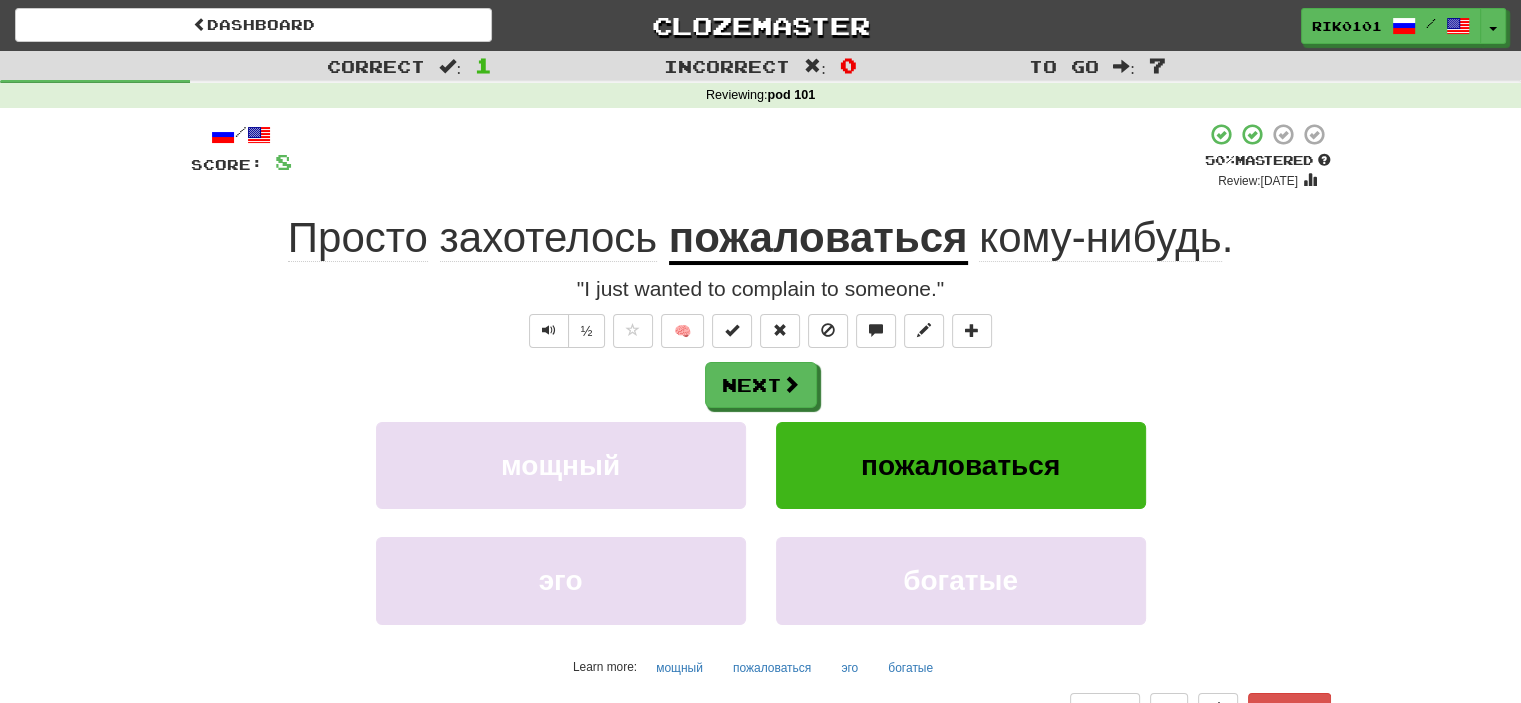 click on "пожаловаться" at bounding box center (818, 239) 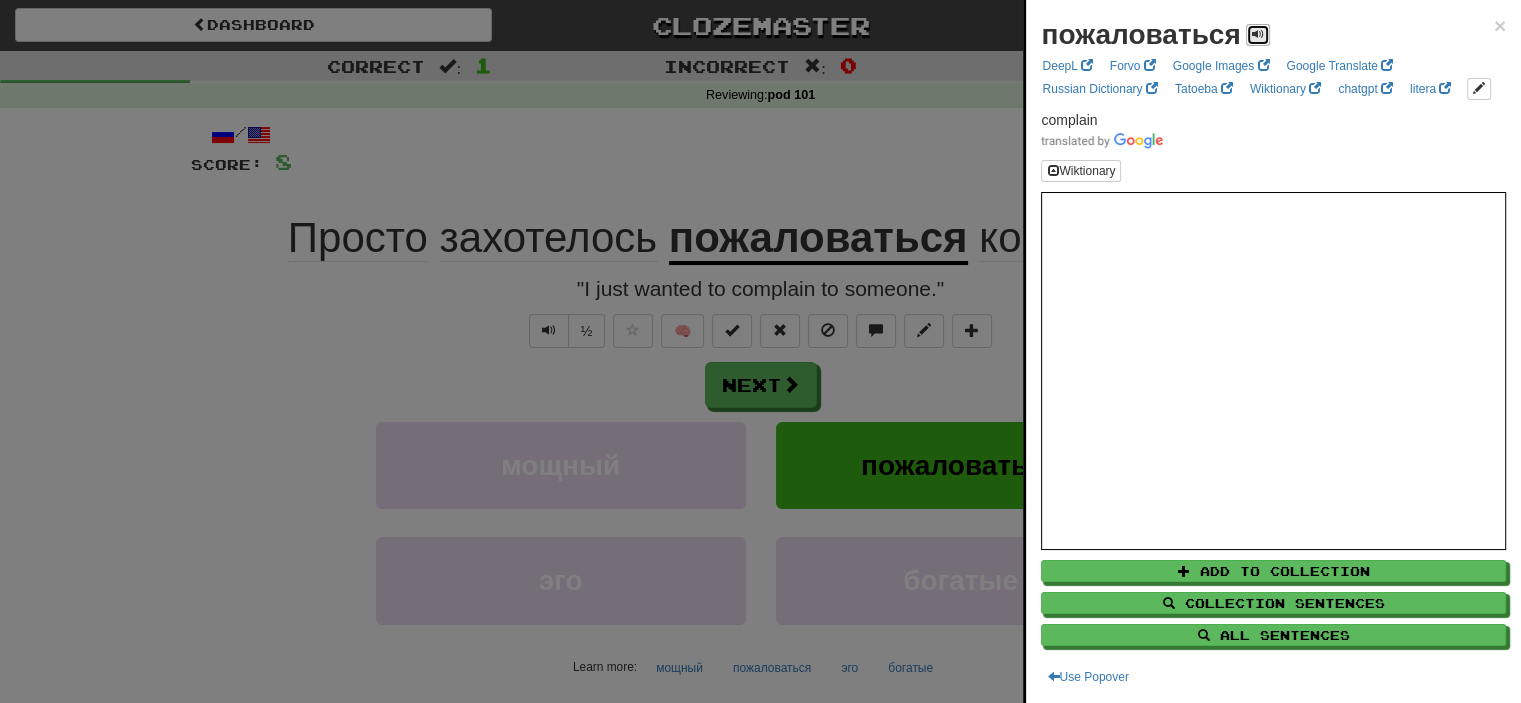 click at bounding box center [1258, 34] 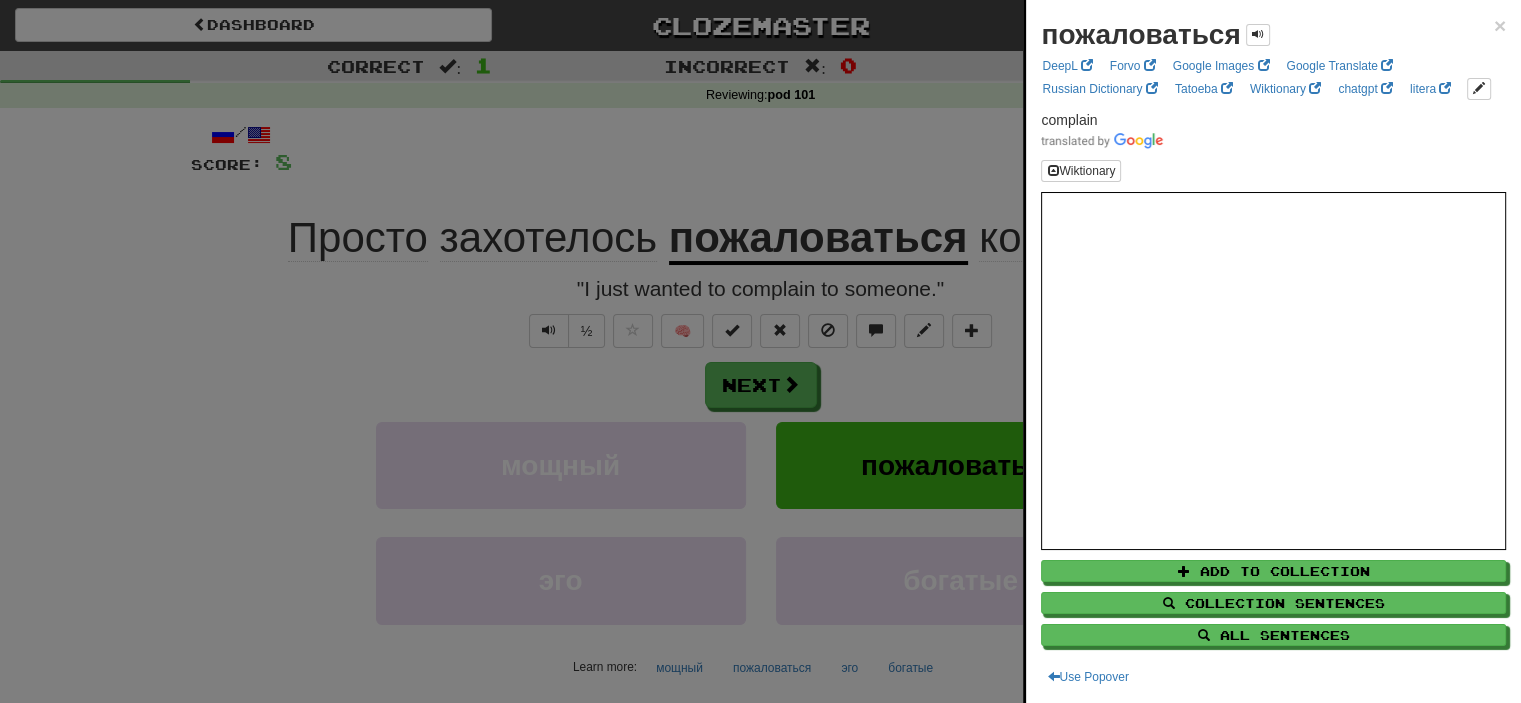 click at bounding box center (760, 351) 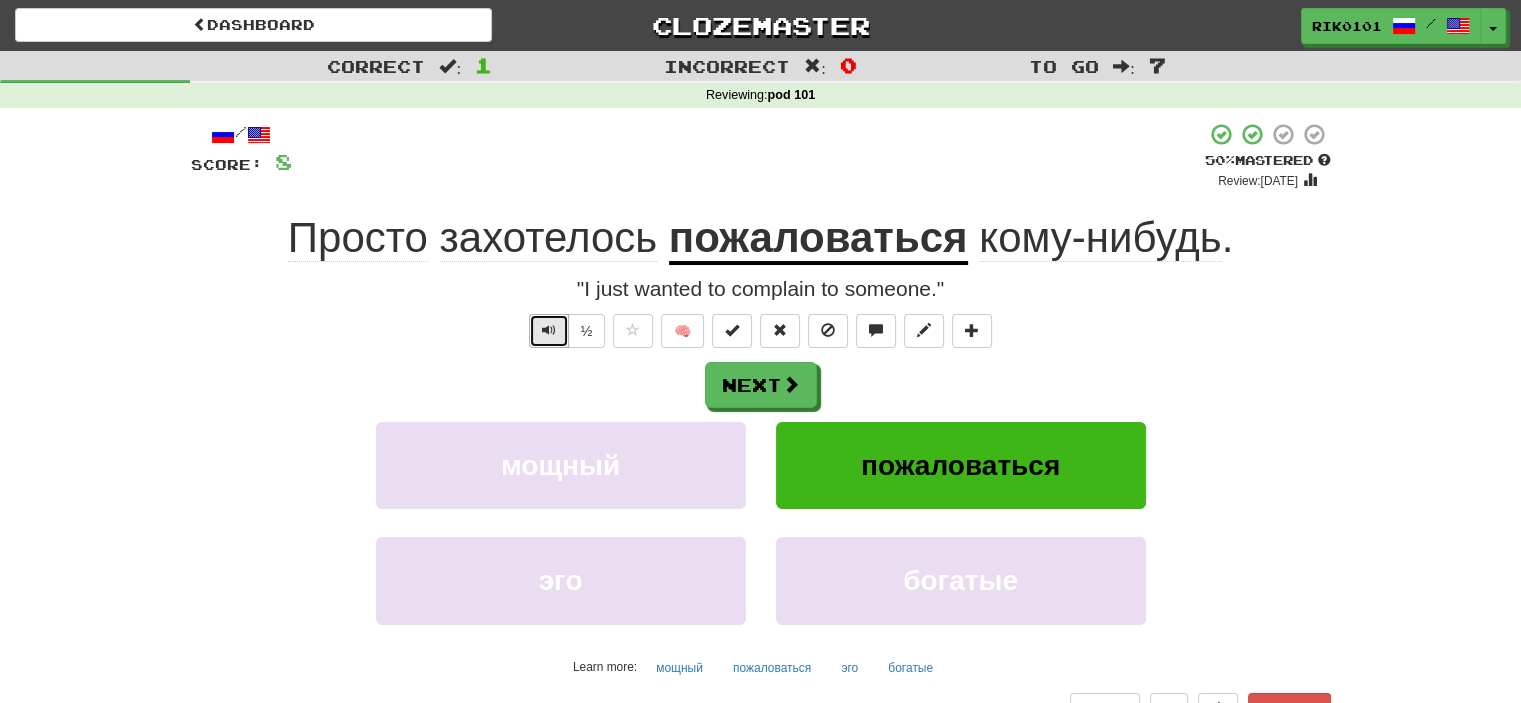 click at bounding box center (549, 330) 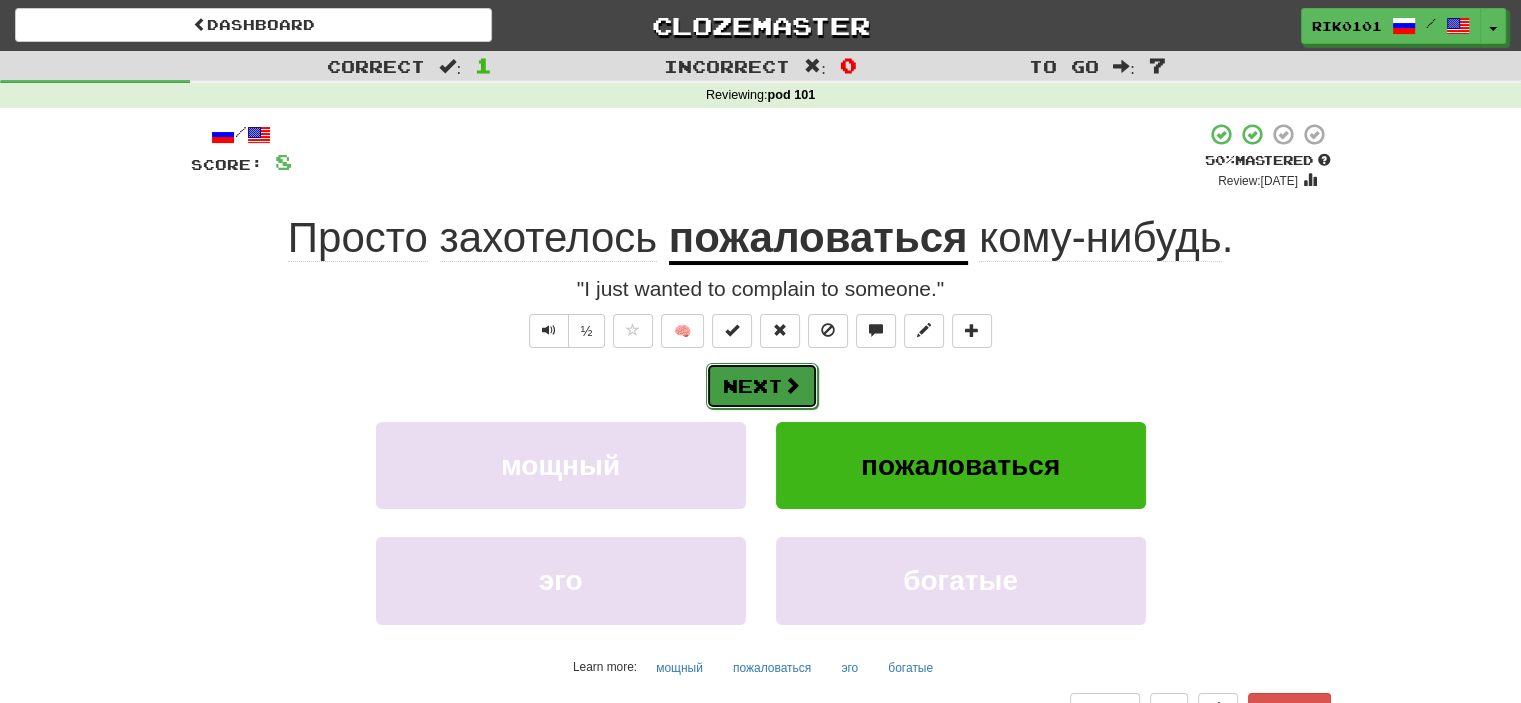 click on "Next" at bounding box center [762, 386] 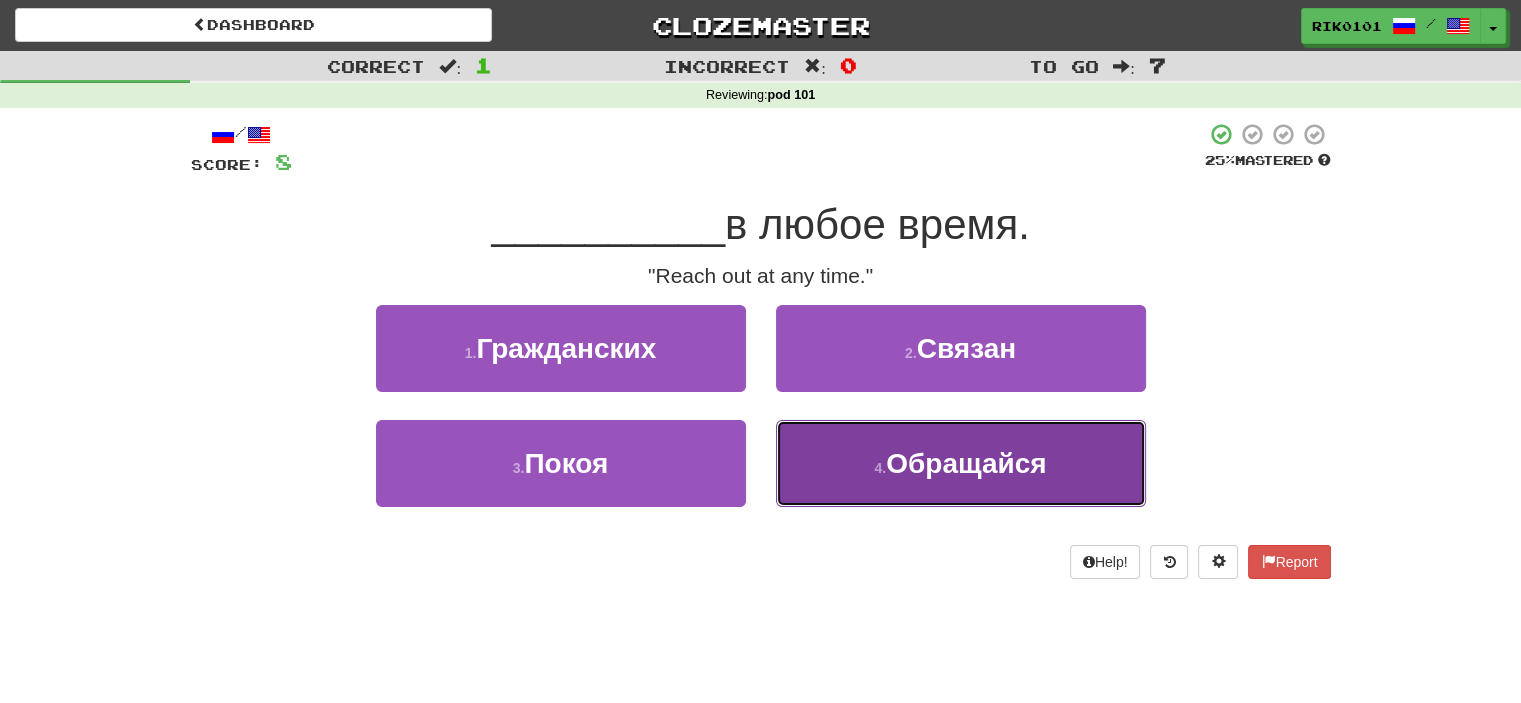 click on "4 .  [GEOGRAPHIC_DATA]" at bounding box center [961, 463] 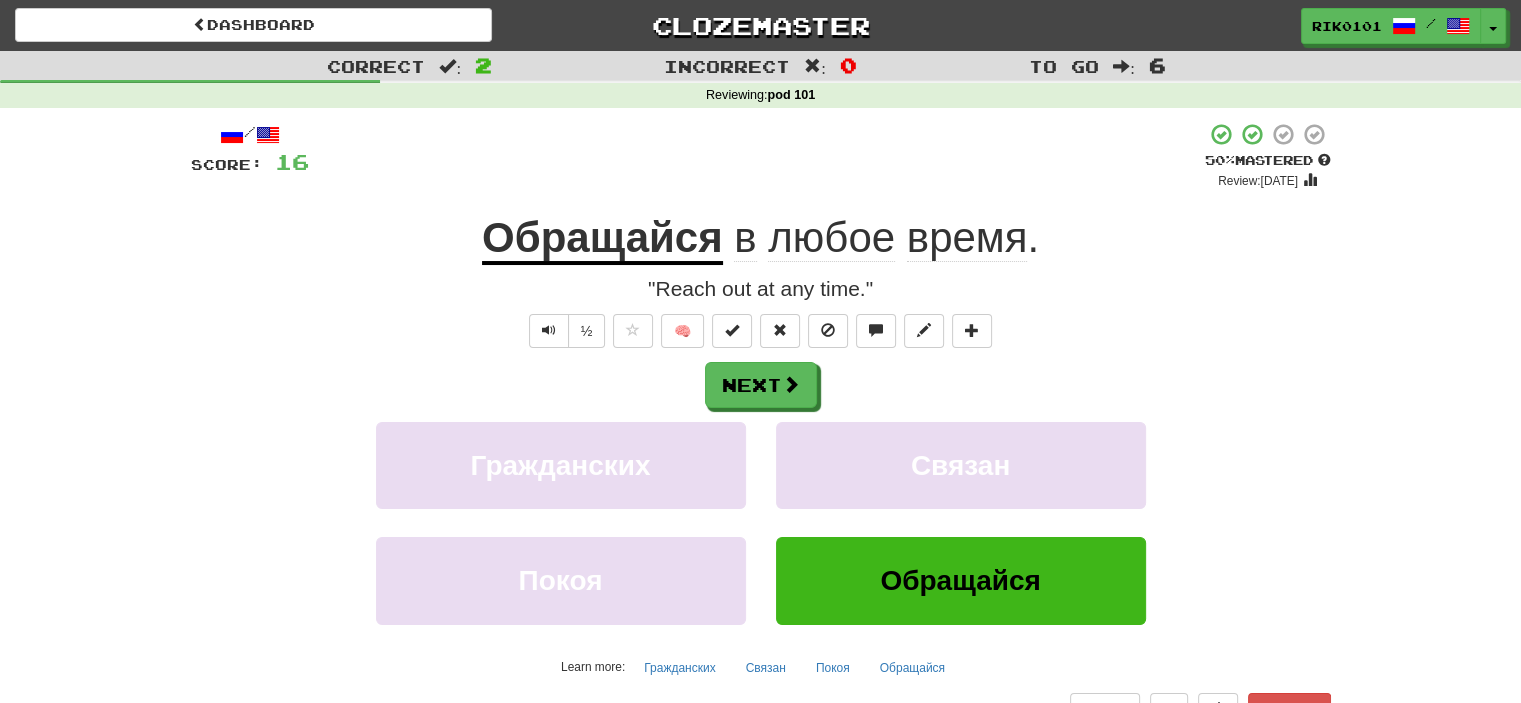 click on "любое" at bounding box center [831, 238] 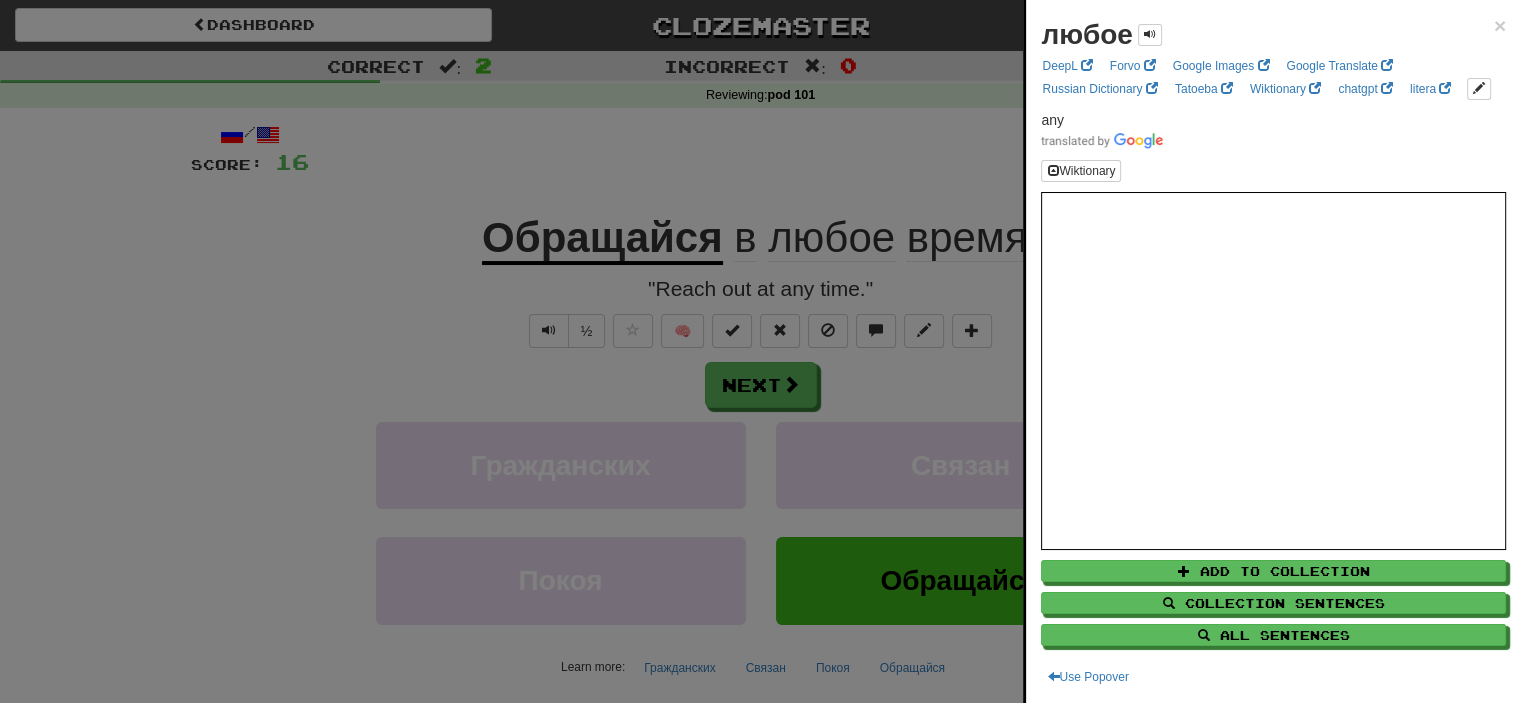 click at bounding box center (760, 351) 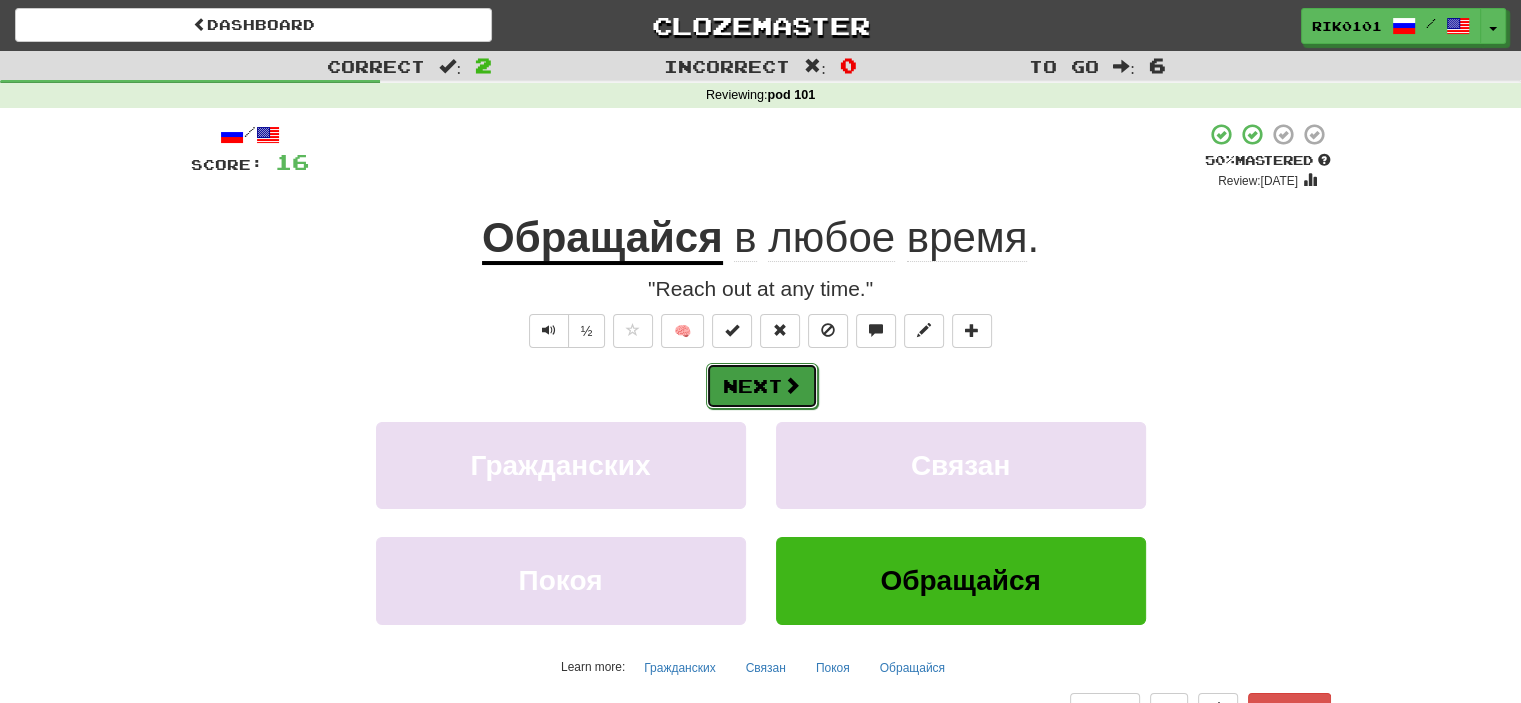 click on "Next" at bounding box center [762, 386] 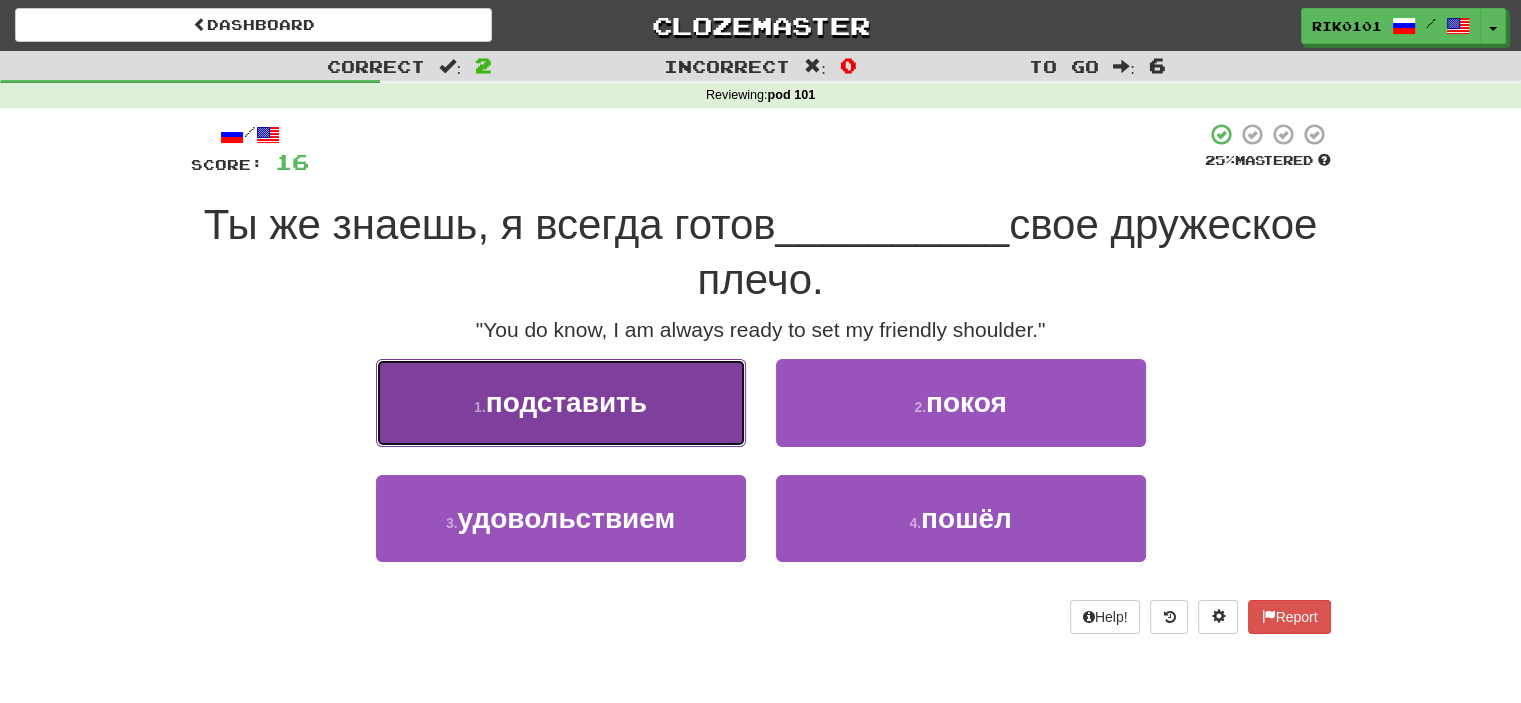 click on "подставить" at bounding box center (566, 402) 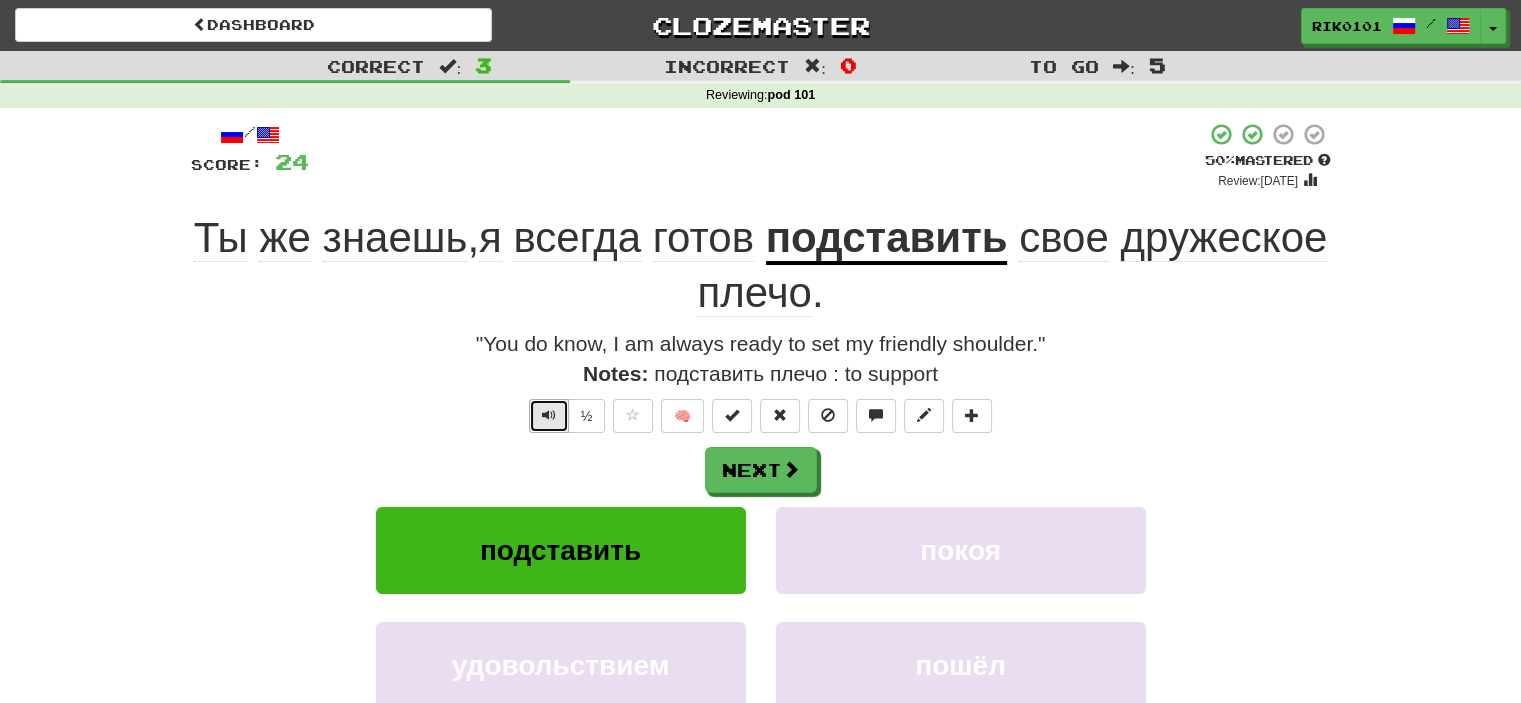 click at bounding box center [549, 416] 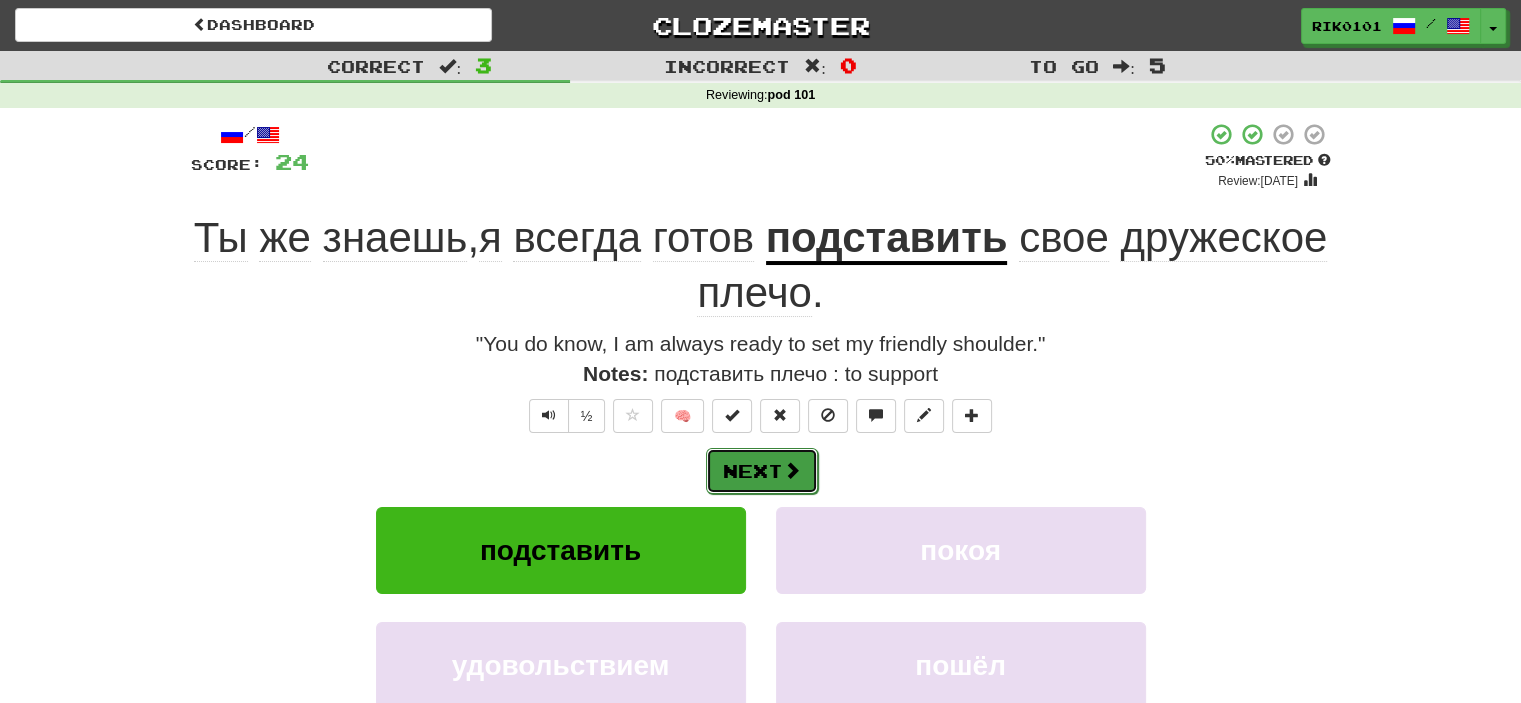 click on "Next" at bounding box center [762, 471] 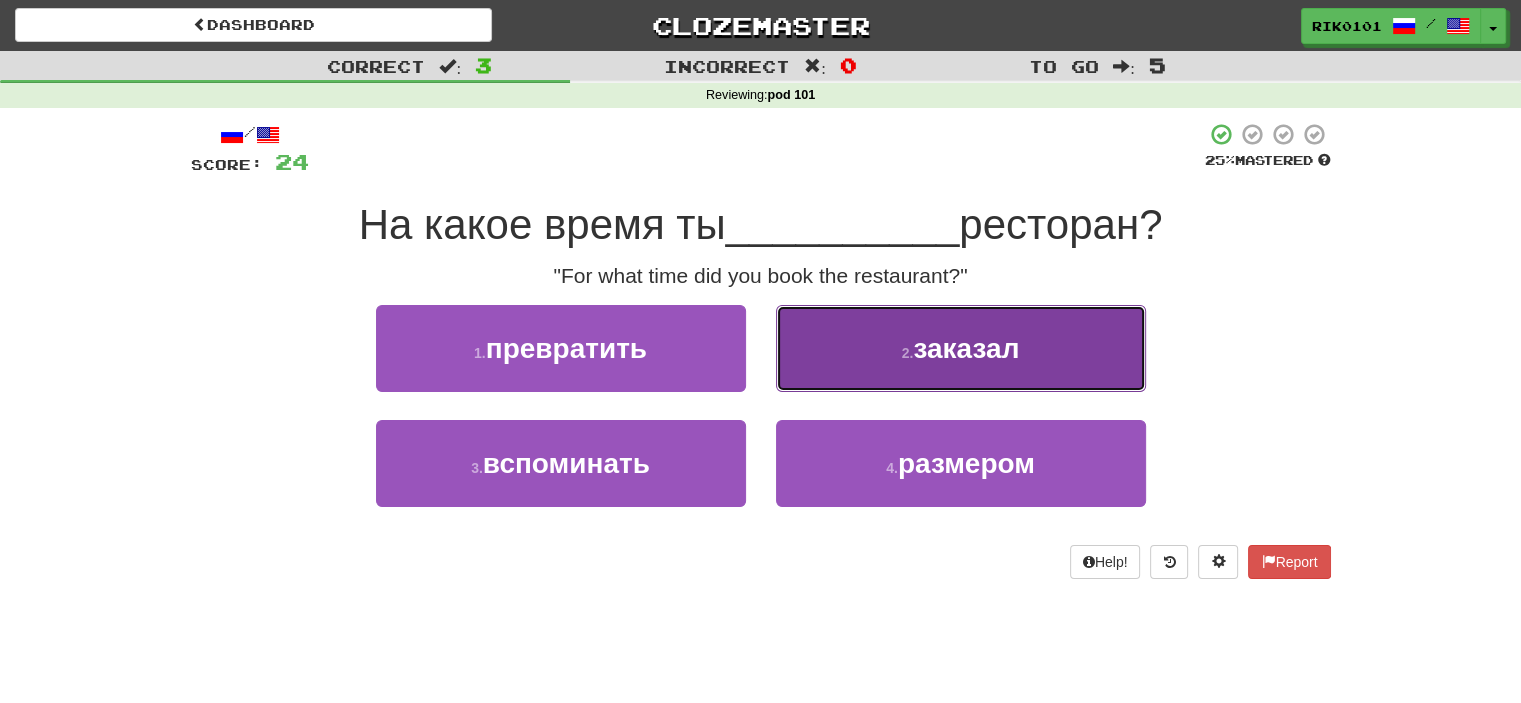 click on "заказал" at bounding box center [966, 348] 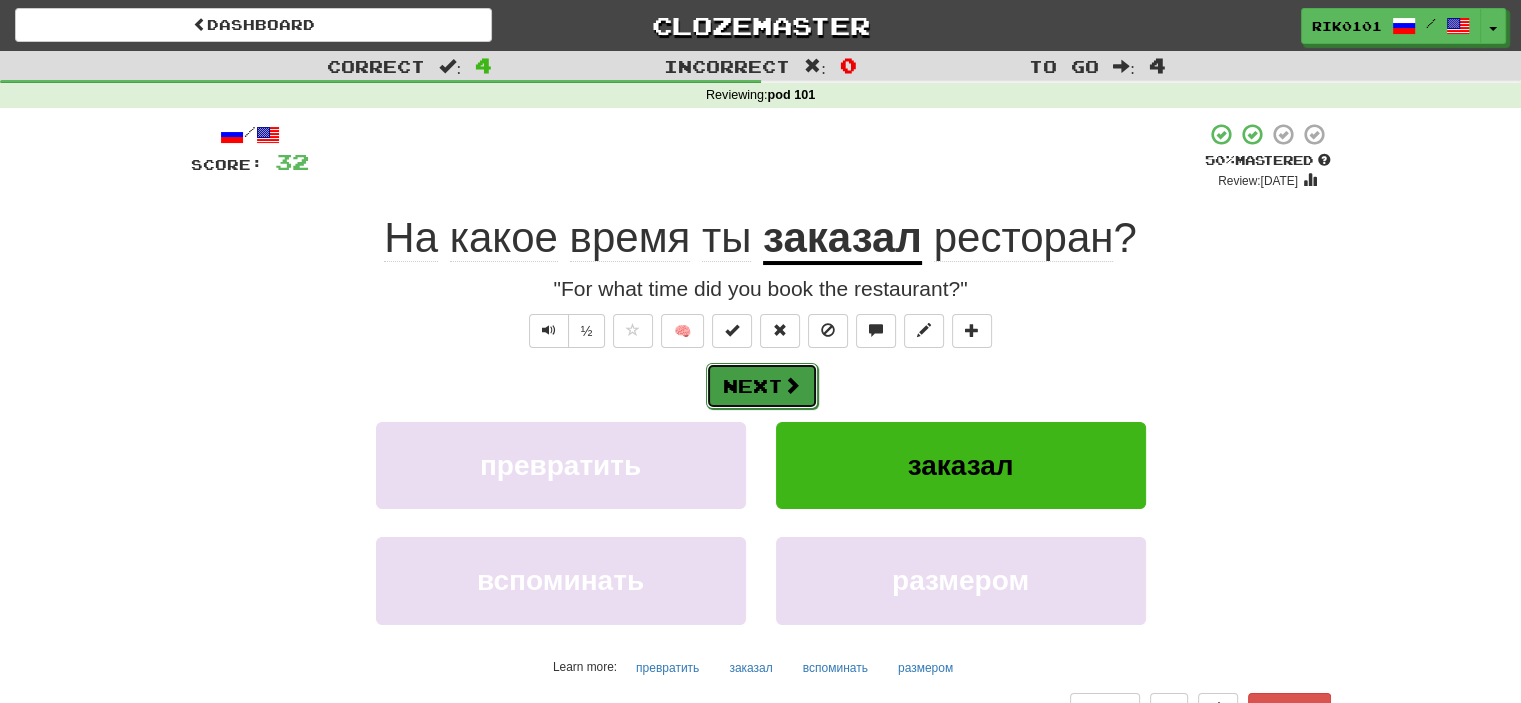 click on "Next" at bounding box center (762, 386) 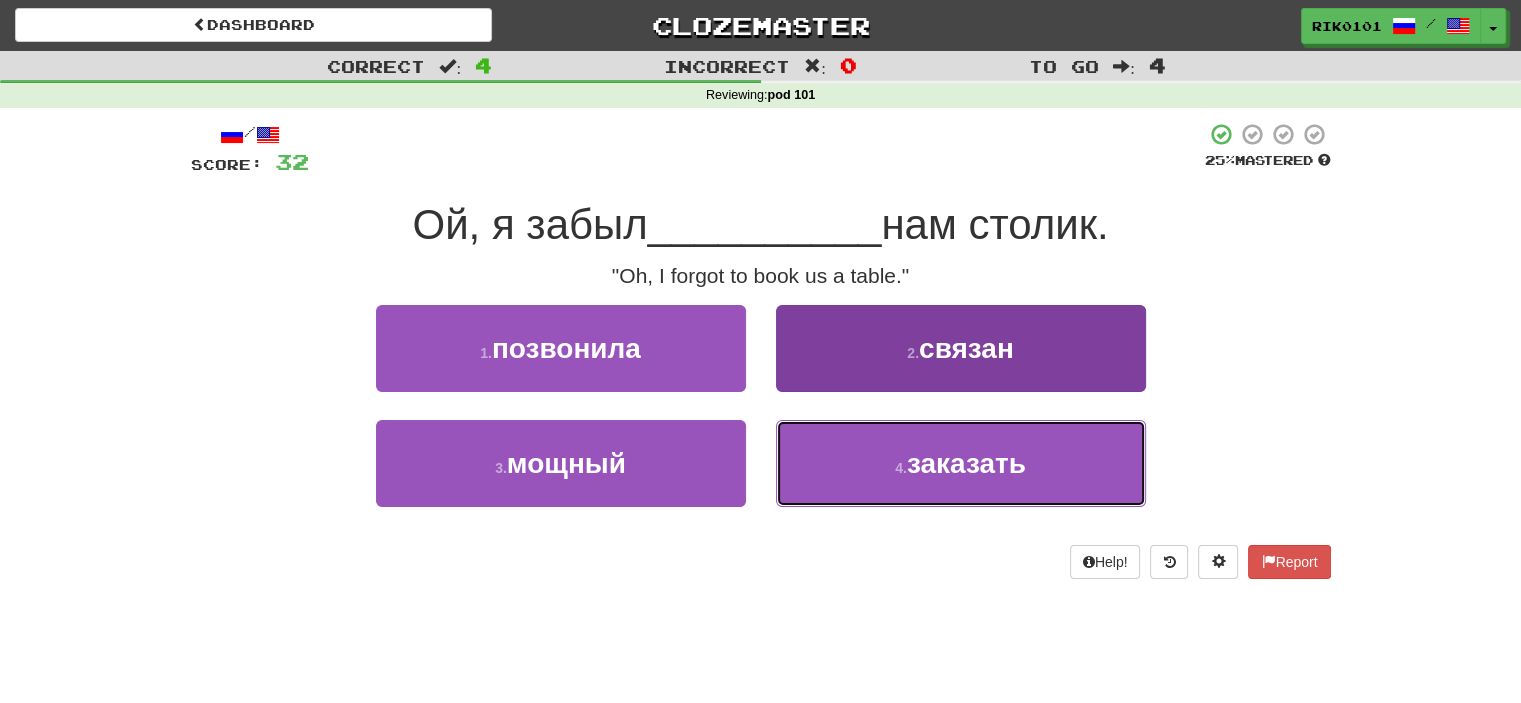 click on "заказать" at bounding box center (966, 463) 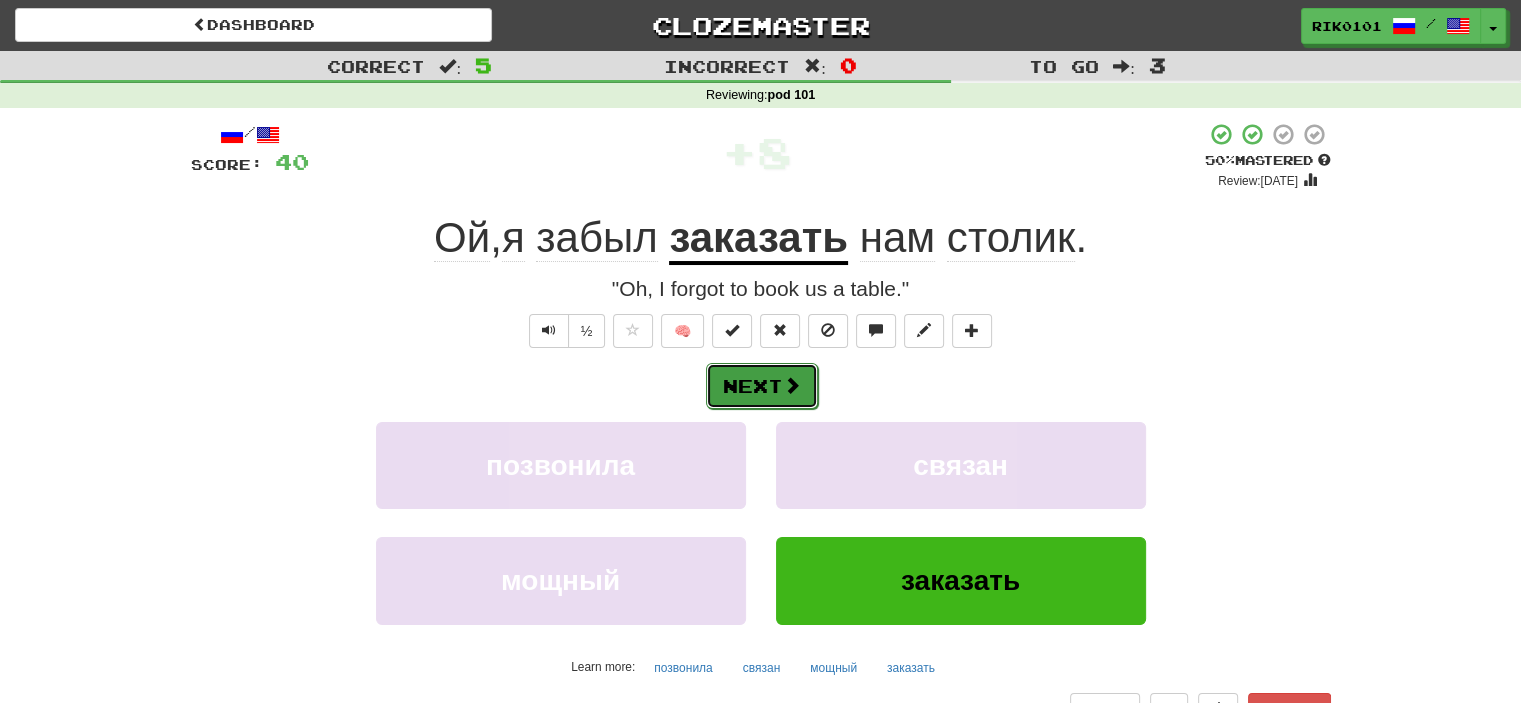 click on "Next" at bounding box center (762, 386) 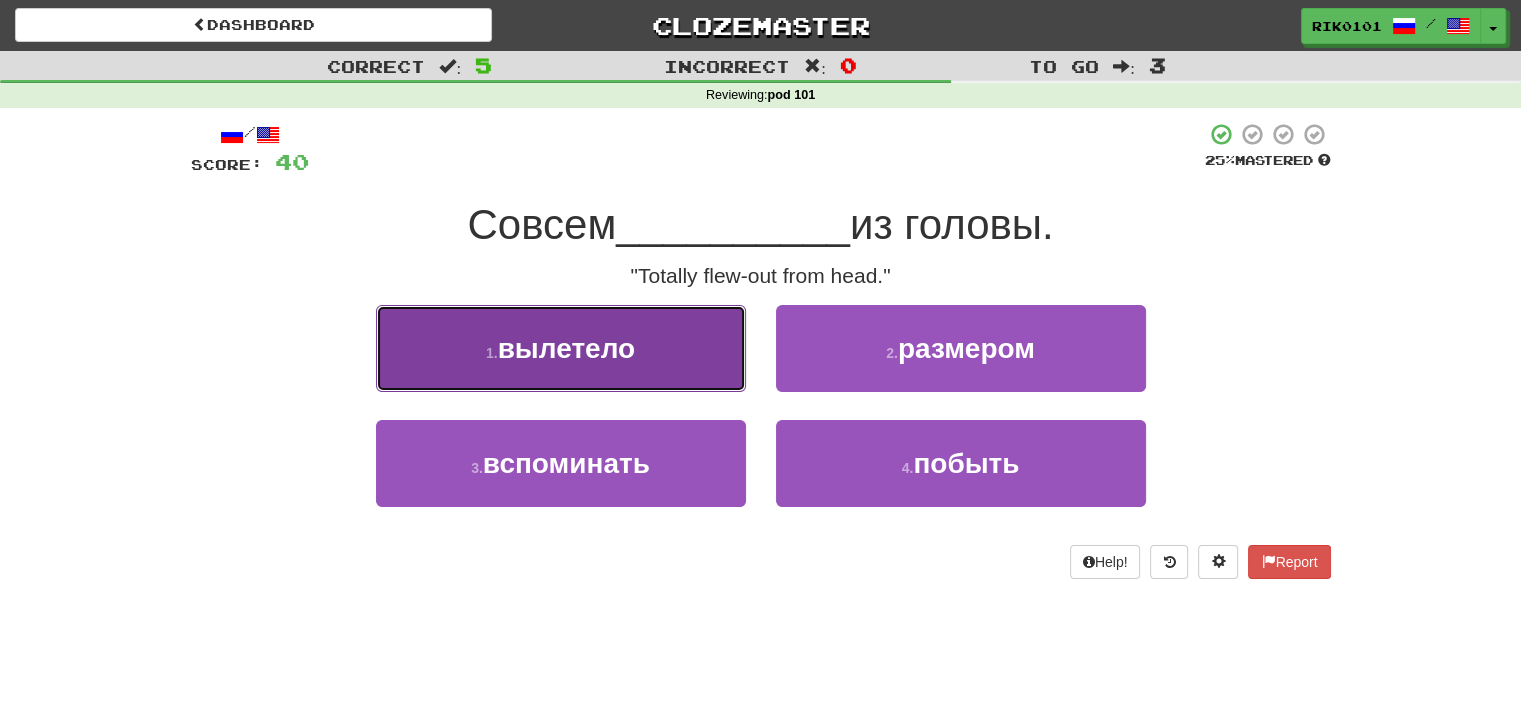 click on "1 .  вылетело" at bounding box center (561, 348) 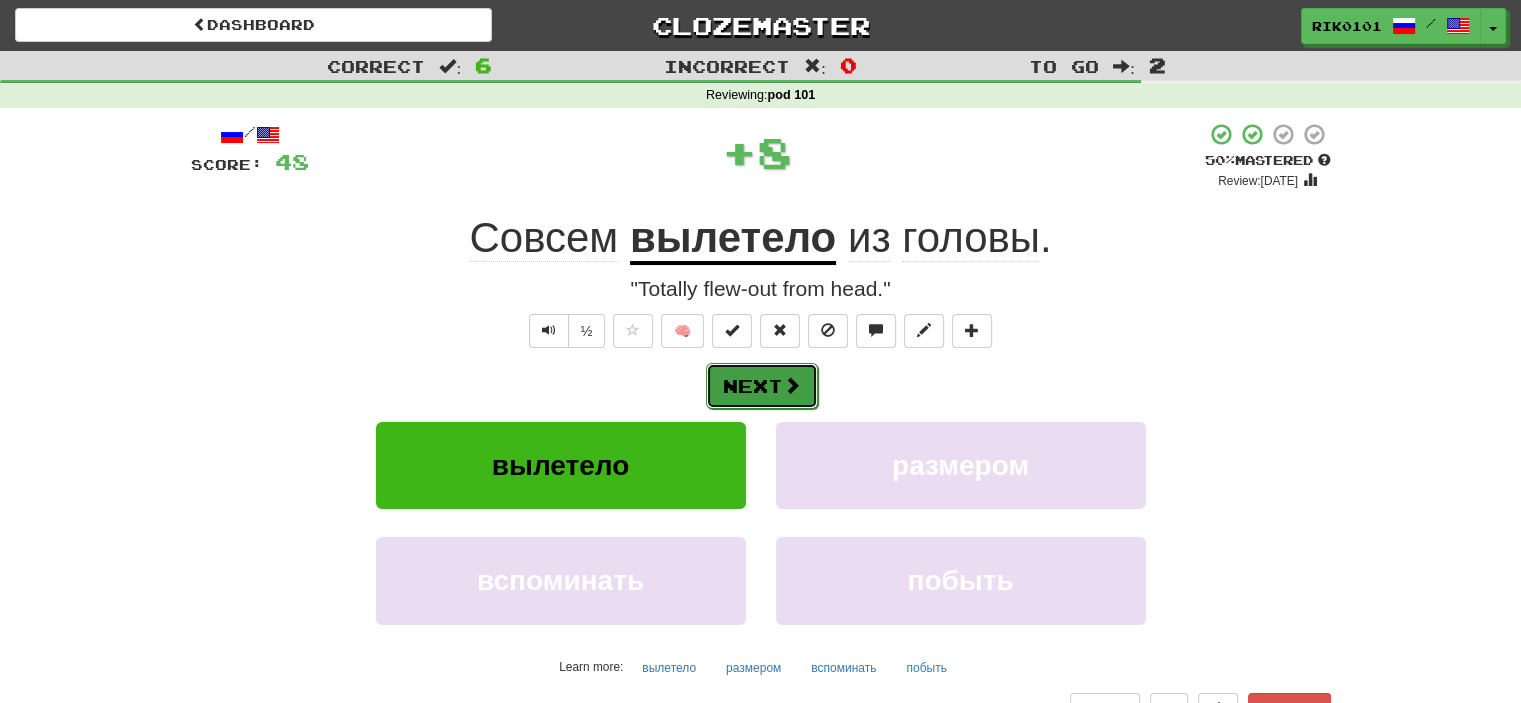 click on "Next" at bounding box center [762, 386] 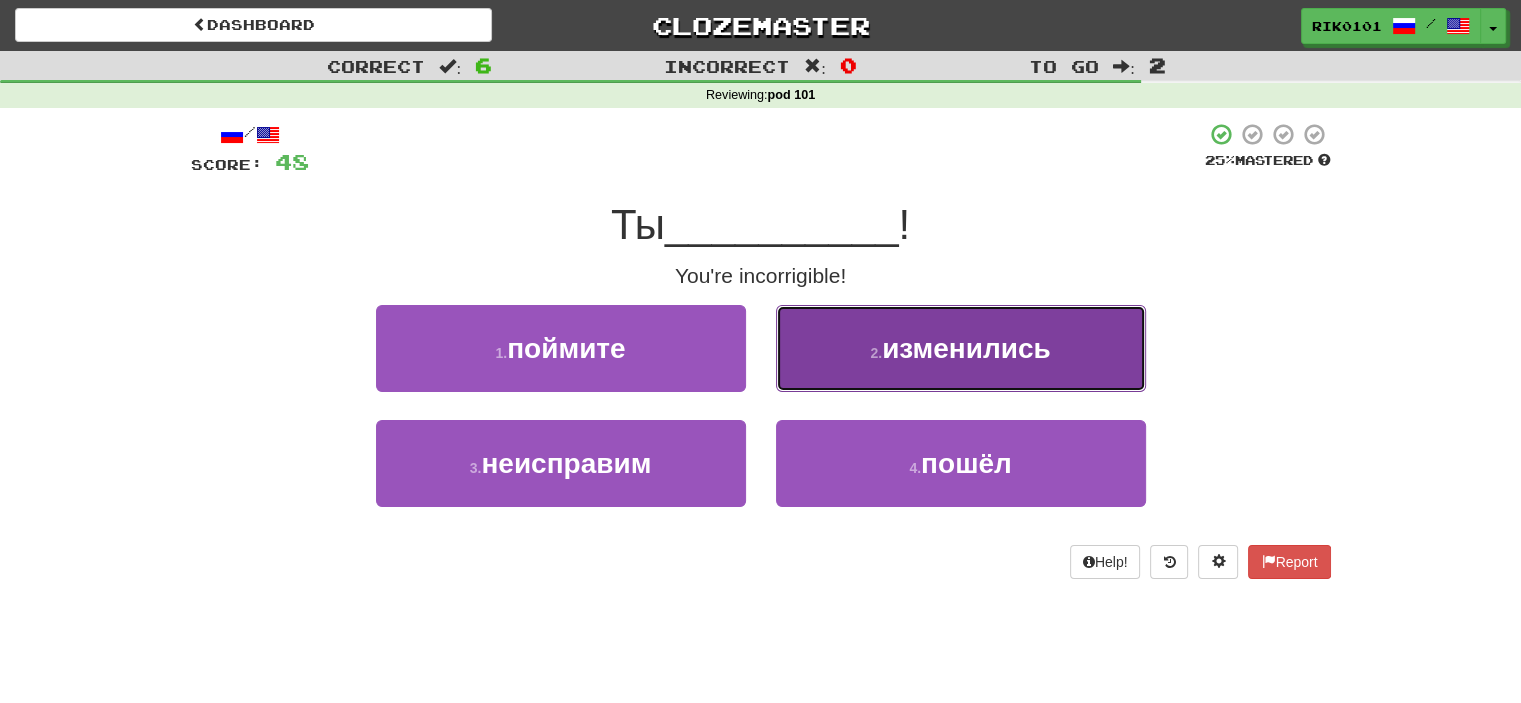 click on "изменились" at bounding box center (966, 348) 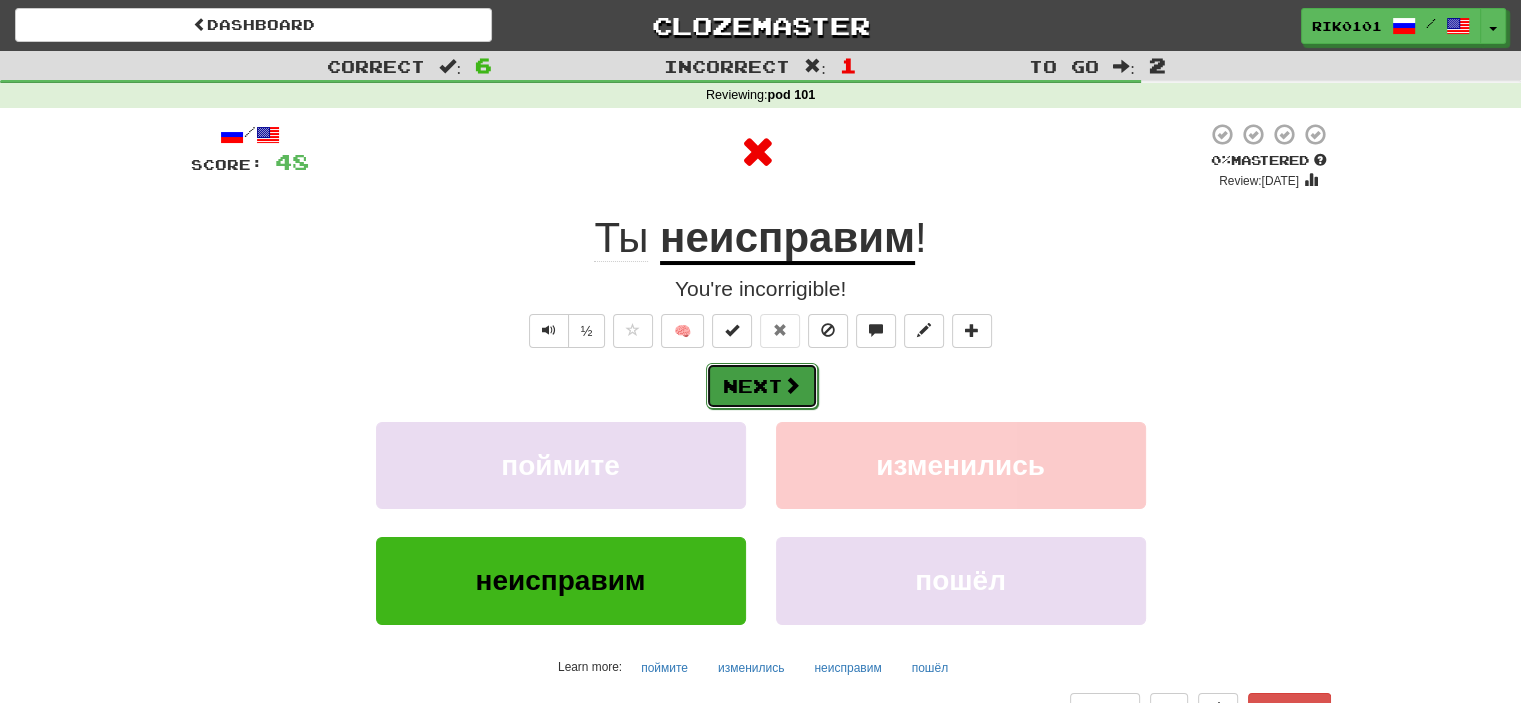 click on "Next" at bounding box center (762, 386) 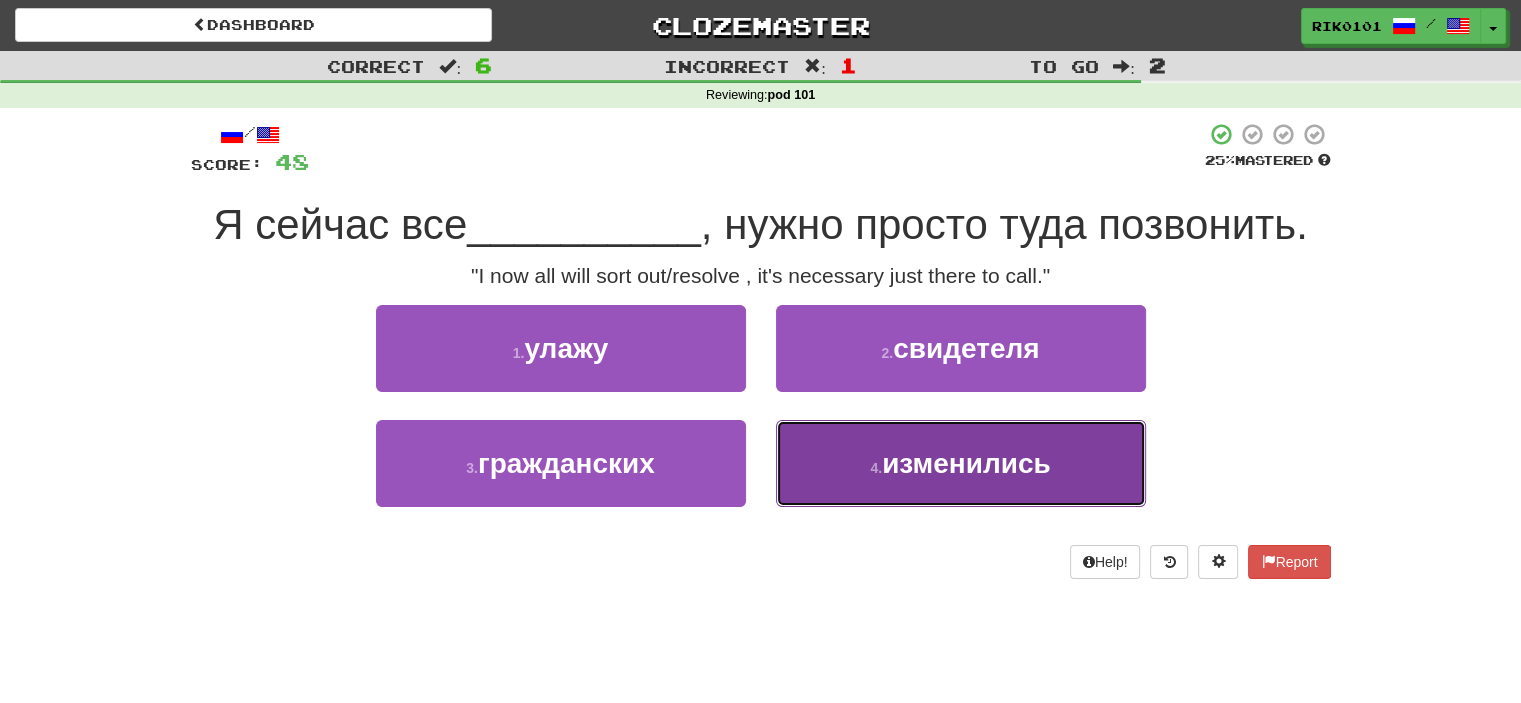 click on "4 .  изменились" at bounding box center [961, 463] 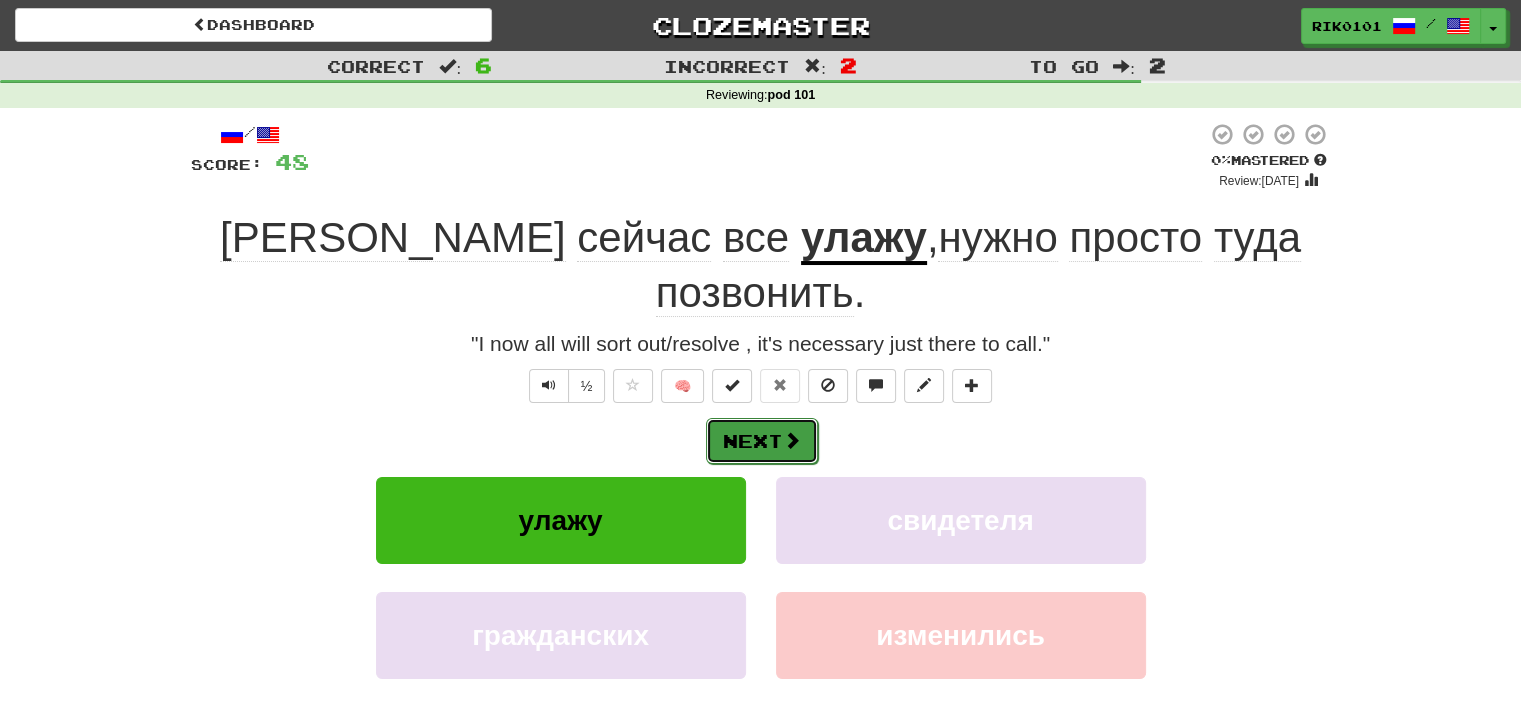 click on "Next" at bounding box center [762, 441] 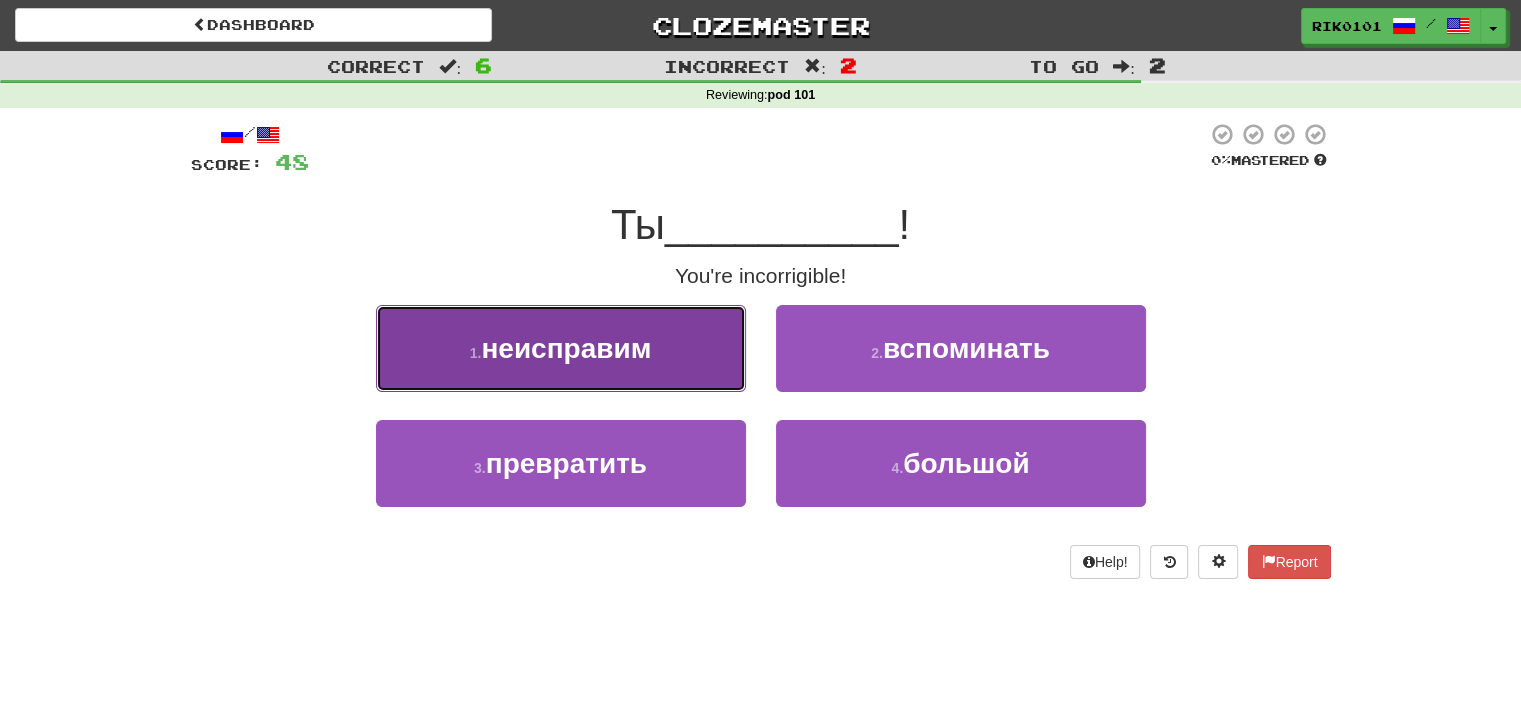 click on "1 .  неисправим" at bounding box center [561, 348] 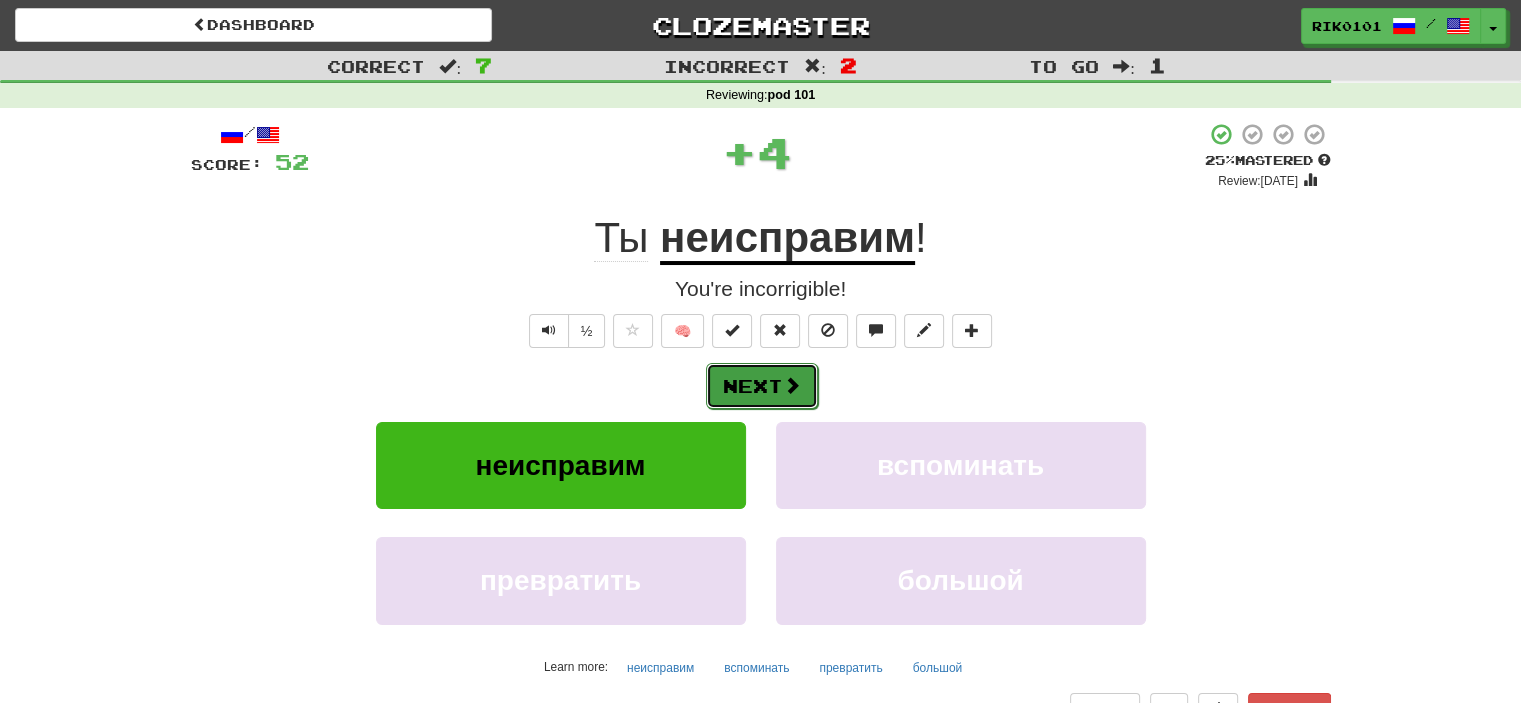 click on "Next" at bounding box center (762, 386) 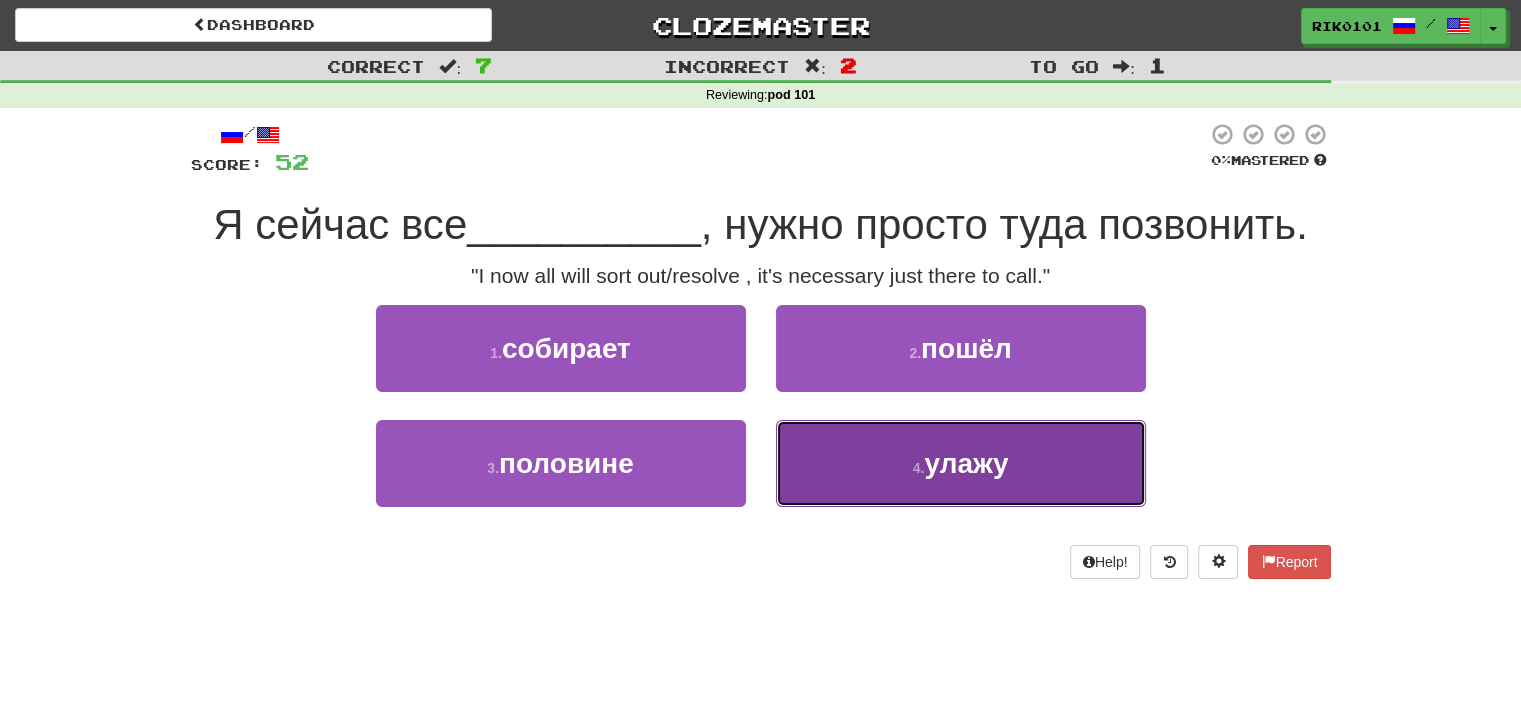 click on "4 .  улажу" at bounding box center (961, 463) 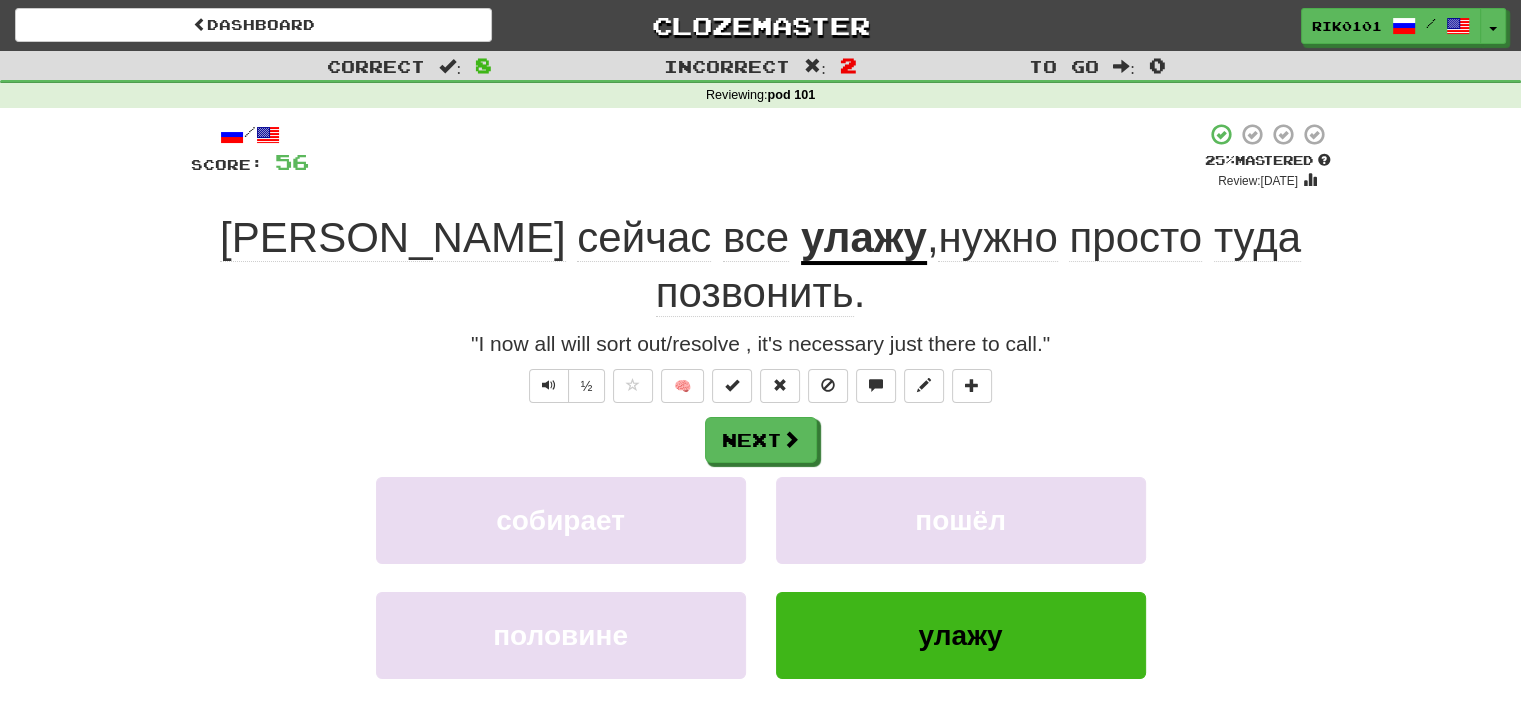 click on "улажу" at bounding box center (864, 239) 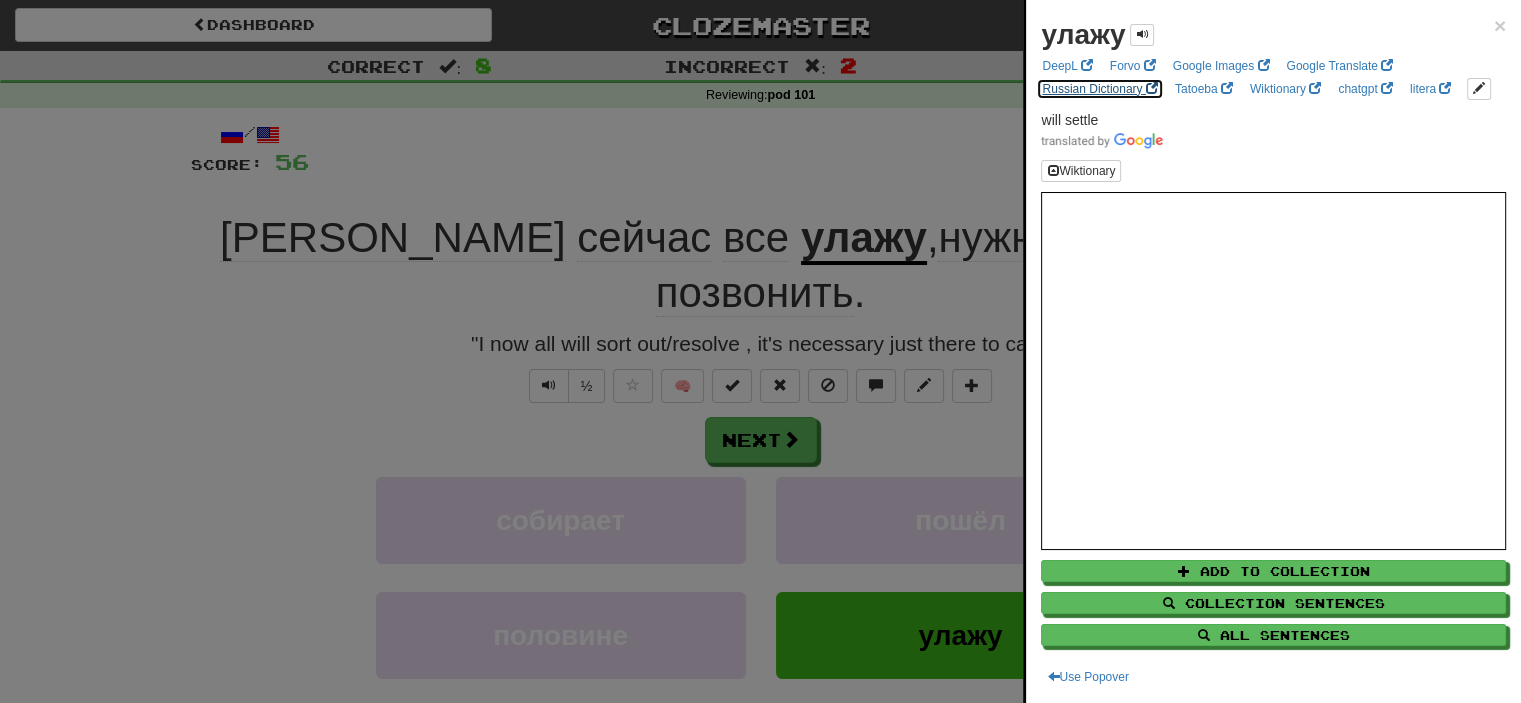 click on "Russian Dictionary" at bounding box center (1099, 89) 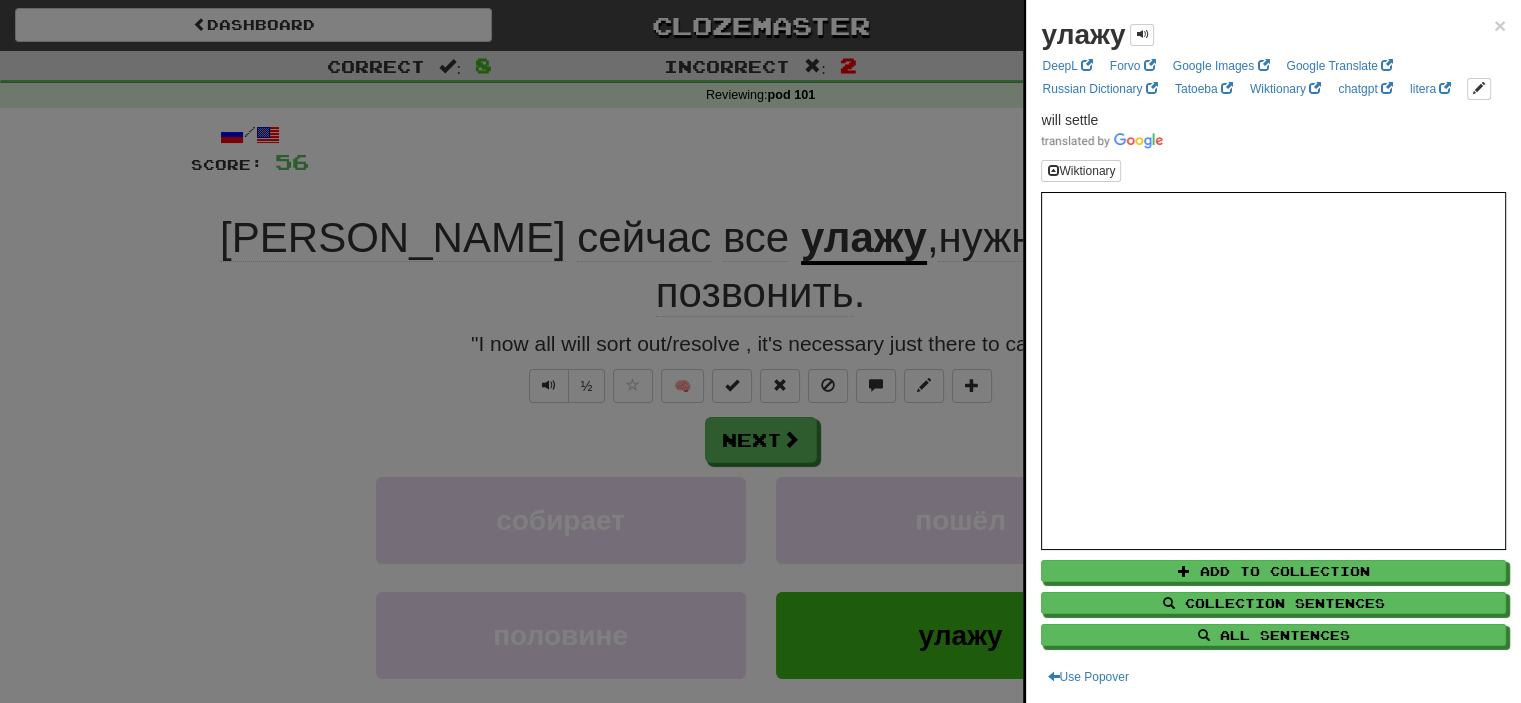 click at bounding box center (760, 351) 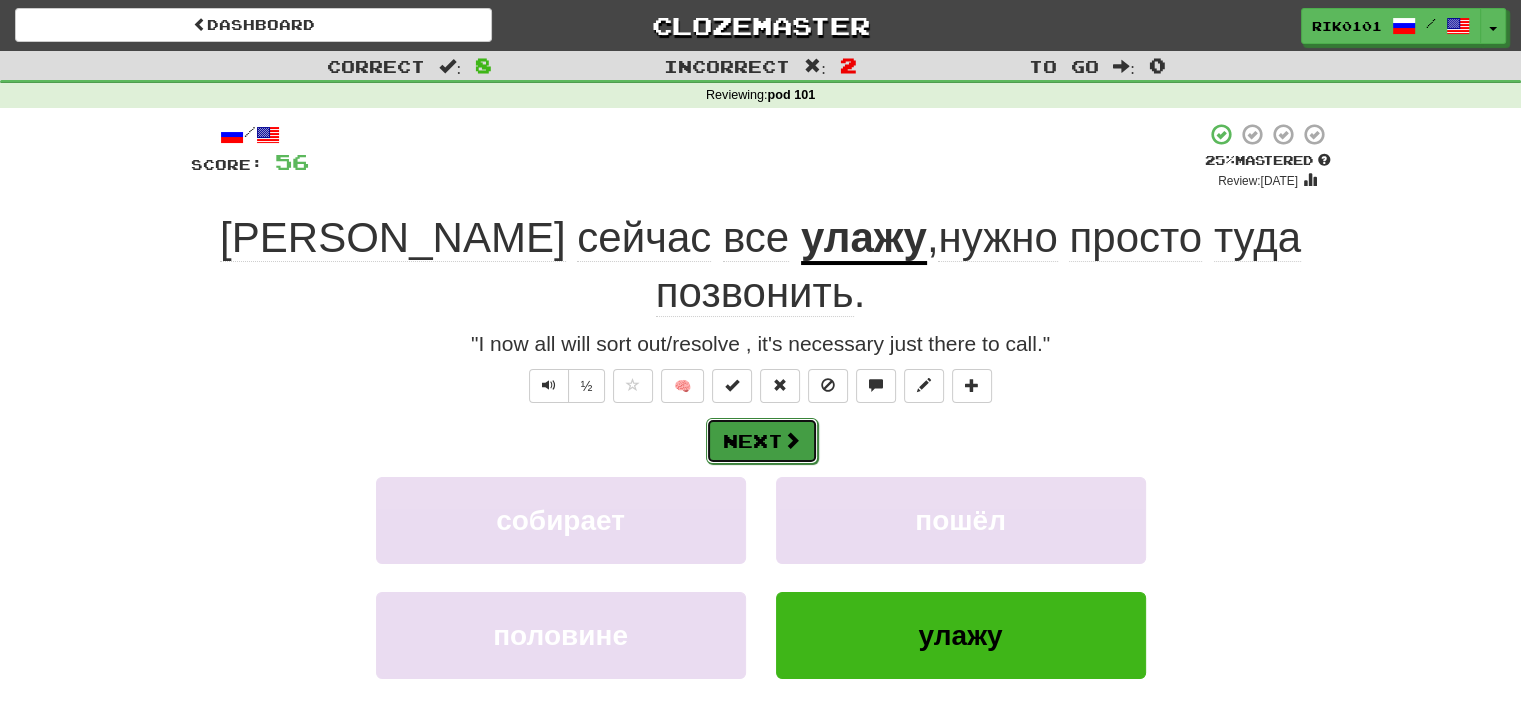 click on "Next" at bounding box center [762, 441] 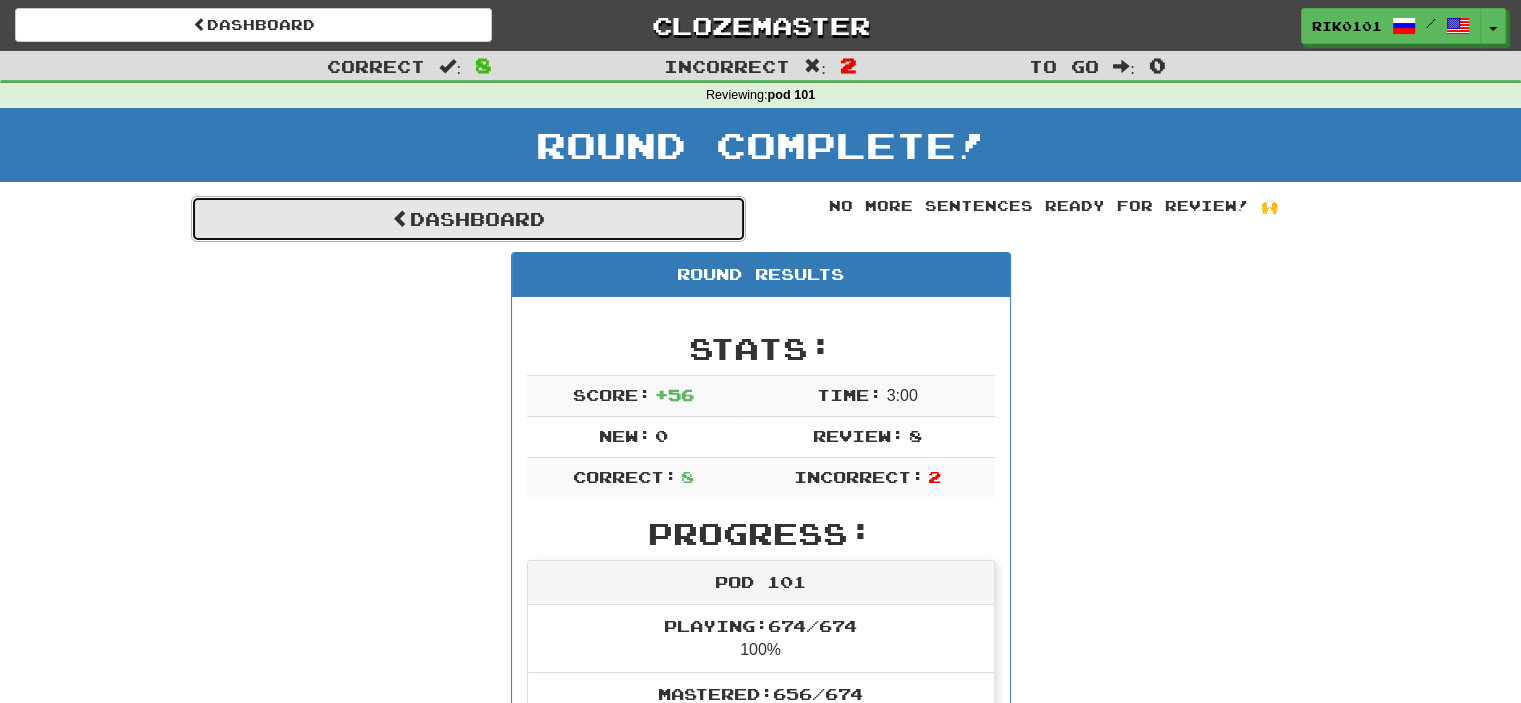 click on "Dashboard" at bounding box center [468, 219] 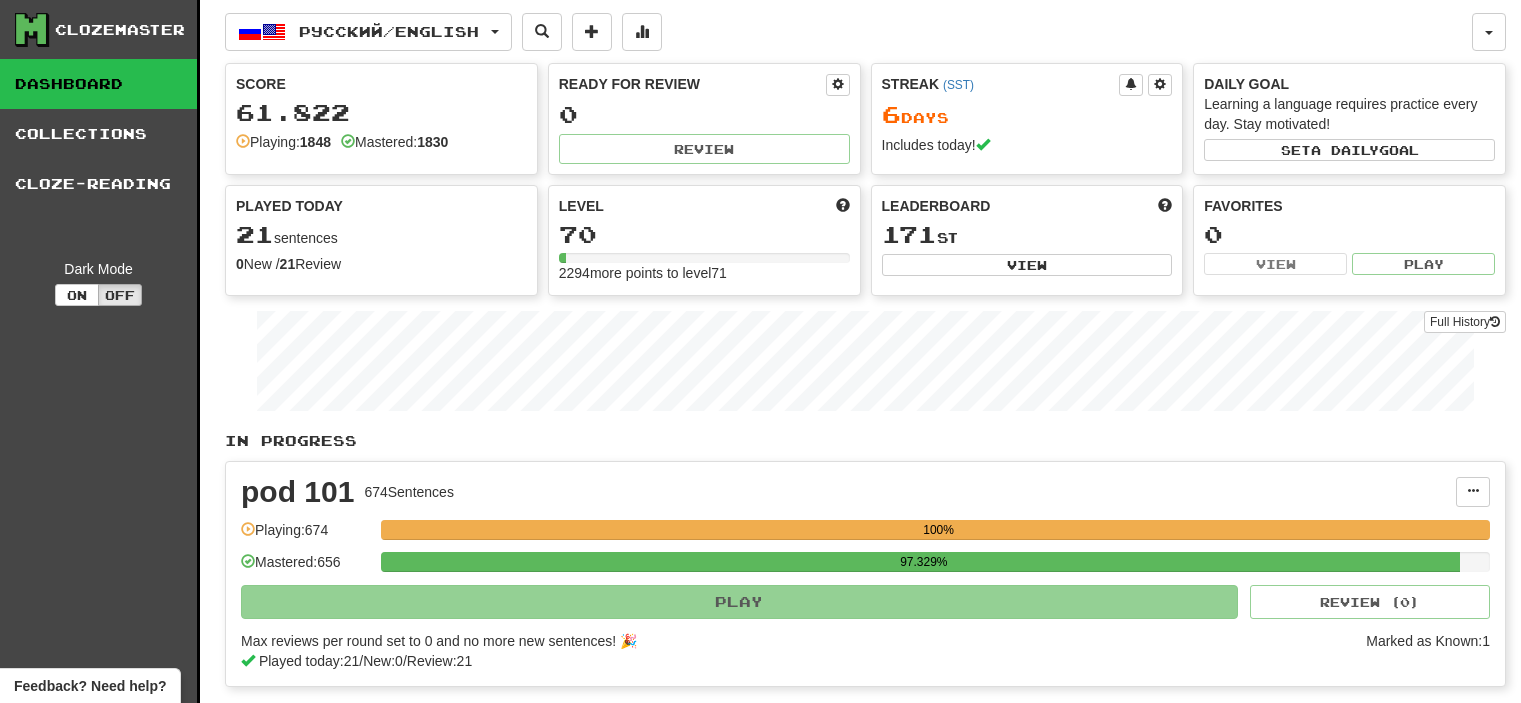 scroll, scrollTop: 0, scrollLeft: 0, axis: both 